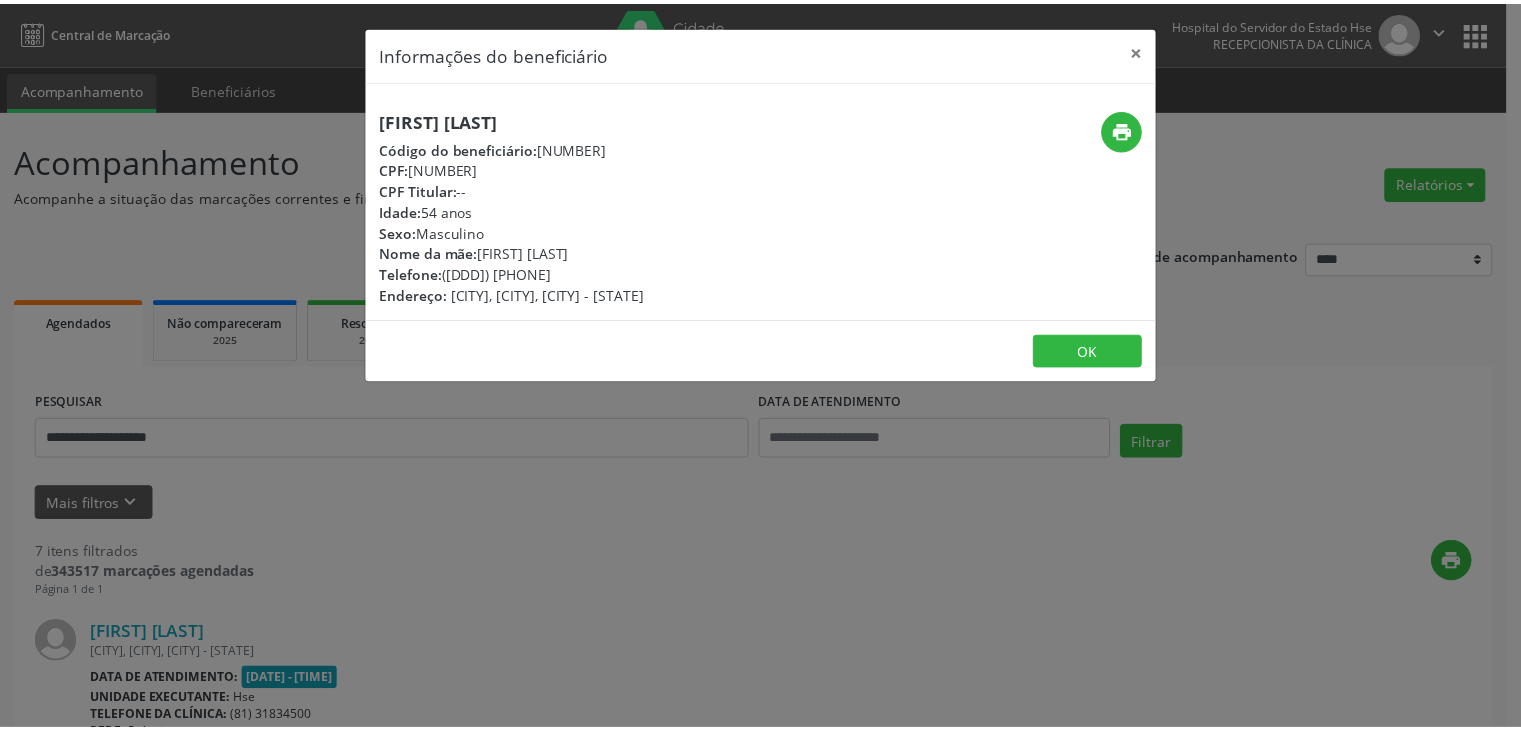 scroll, scrollTop: 0, scrollLeft: 0, axis: both 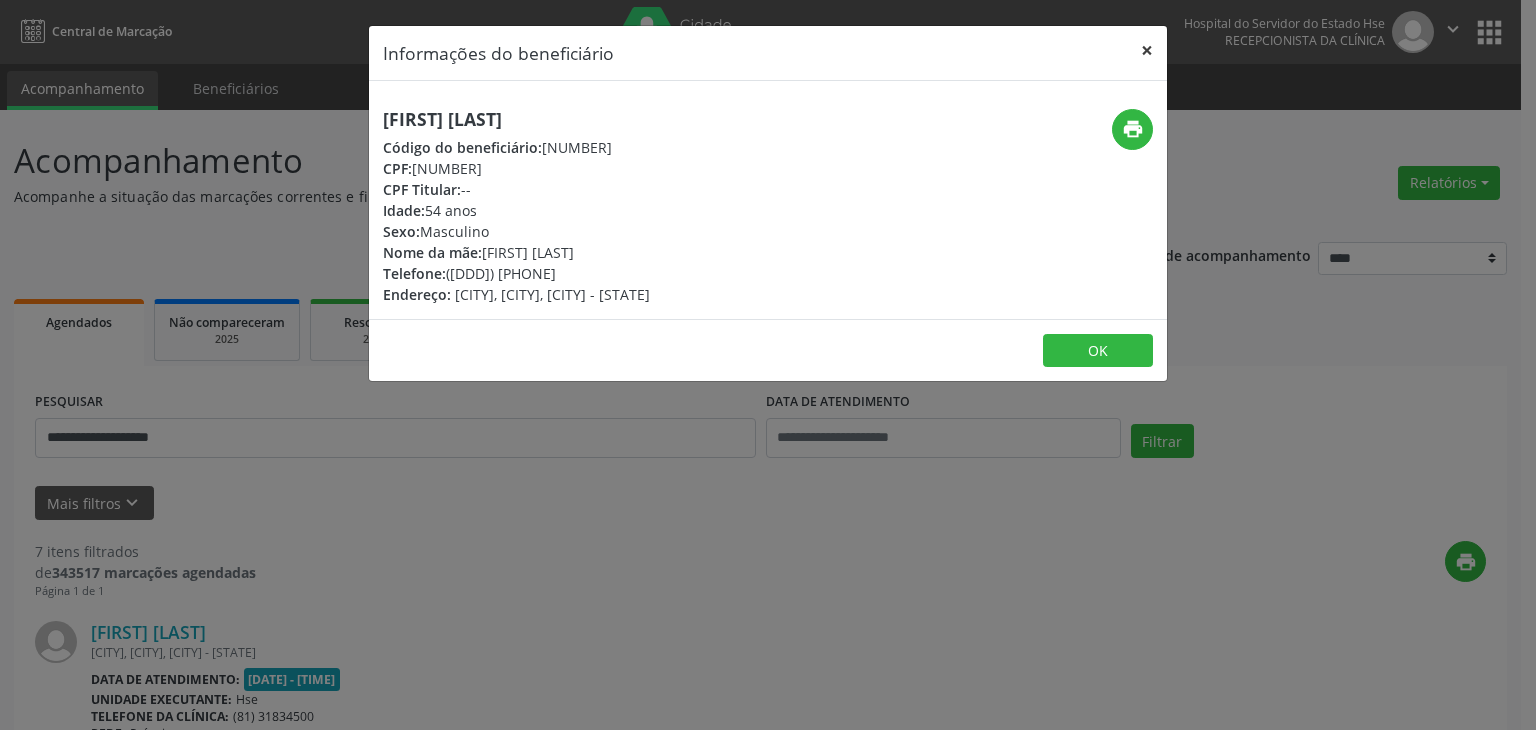 click on "×" at bounding box center [1147, 50] 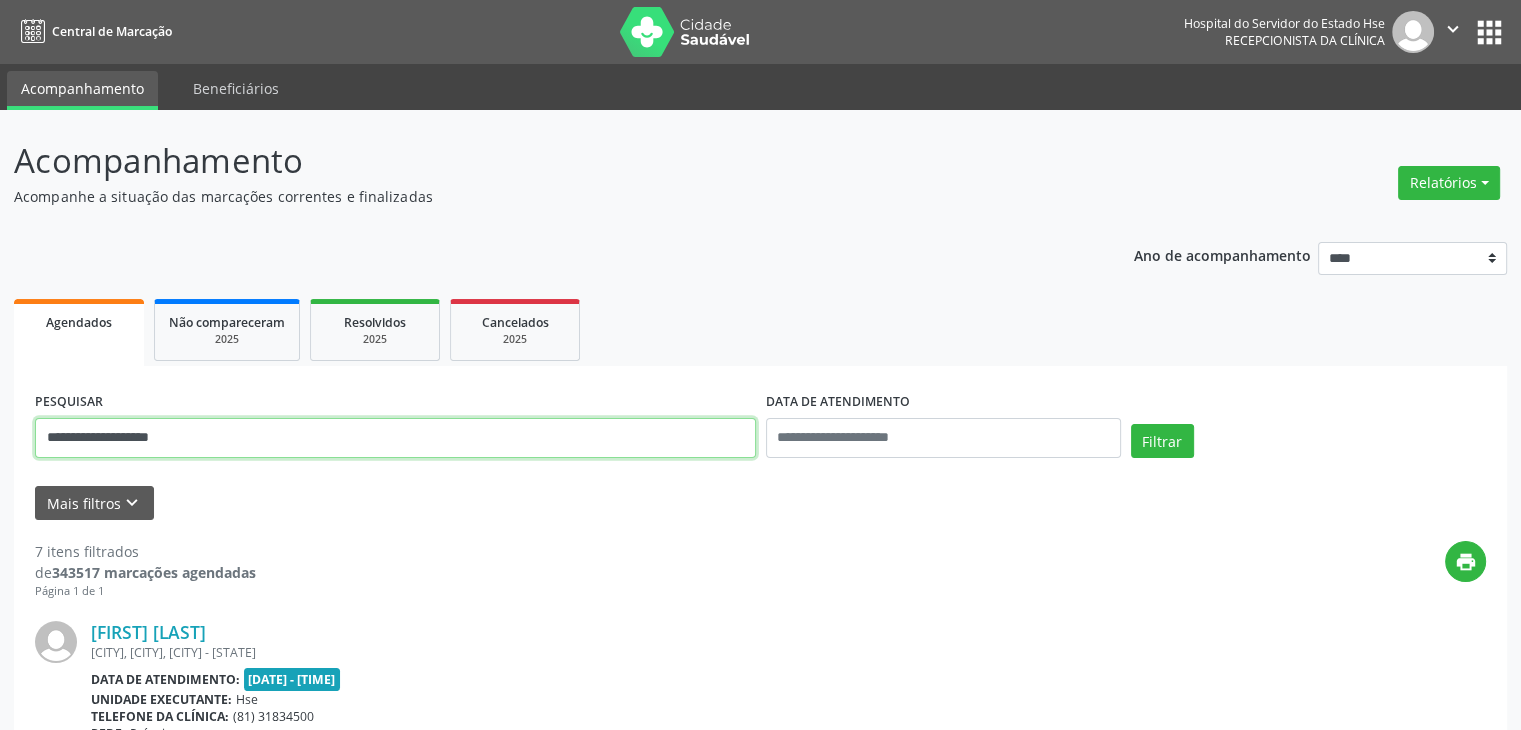 drag, startPoint x: 129, startPoint y: 442, endPoint x: 0, endPoint y: 405, distance: 134.20134 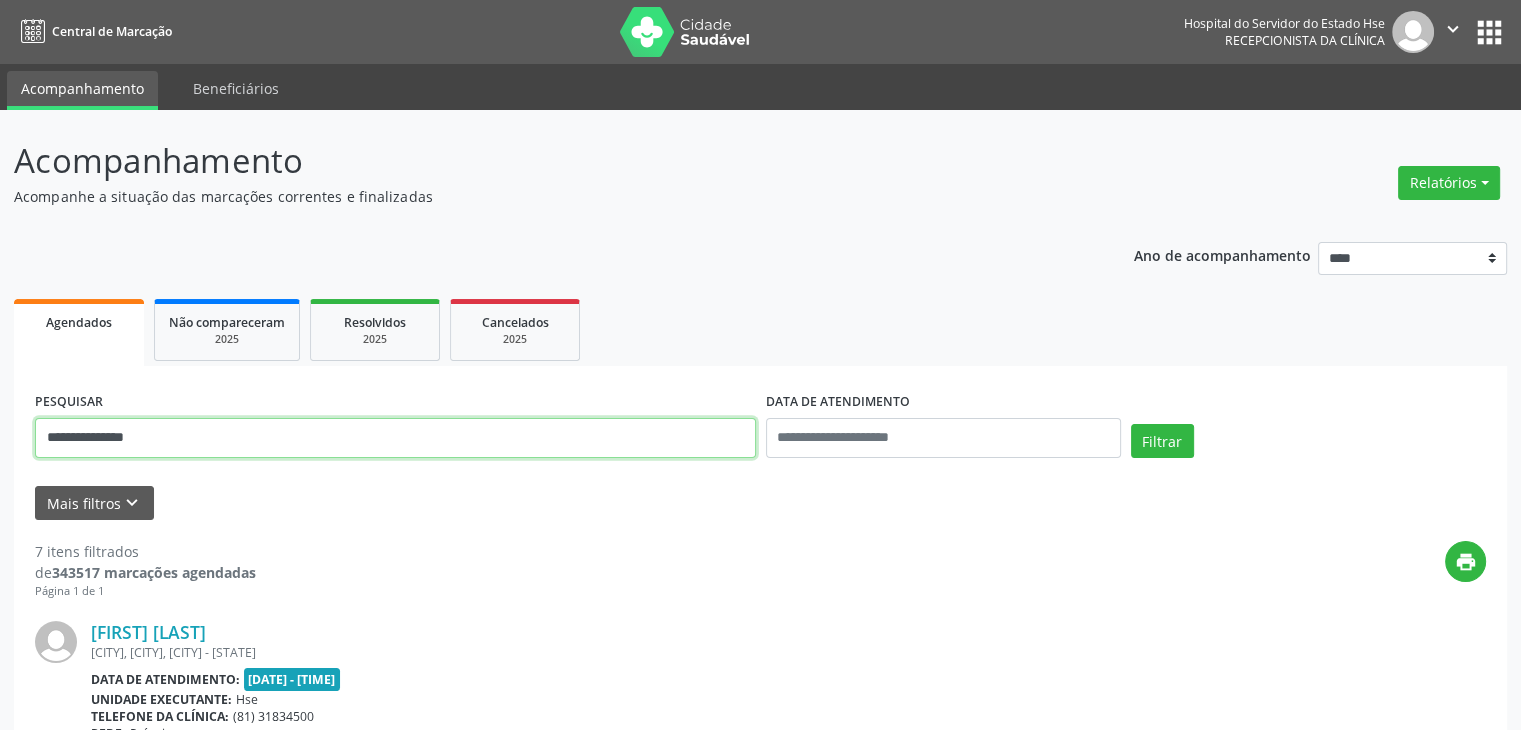 click on "Filtrar" at bounding box center [1162, 441] 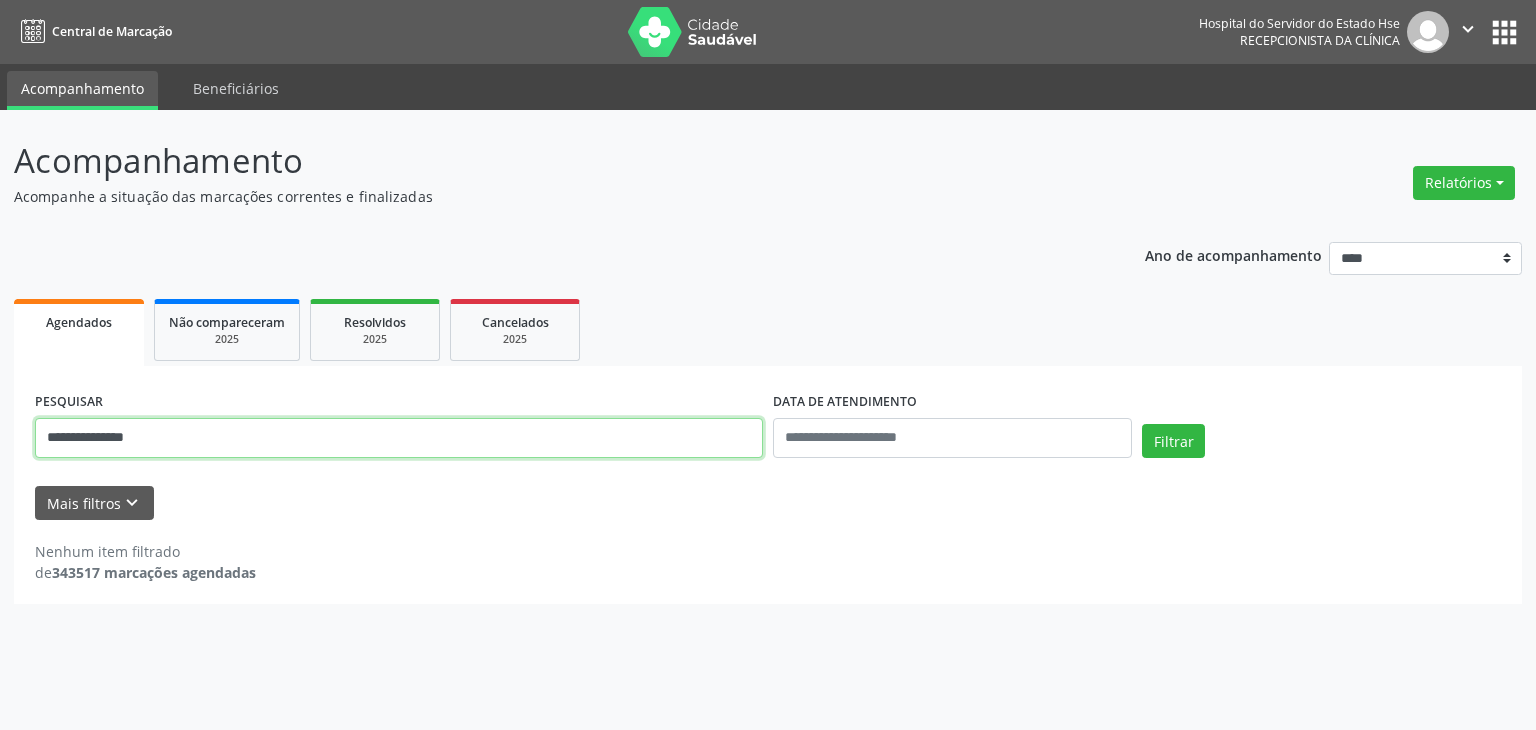 drag, startPoint x: 179, startPoint y: 427, endPoint x: 0, endPoint y: 429, distance: 179.01117 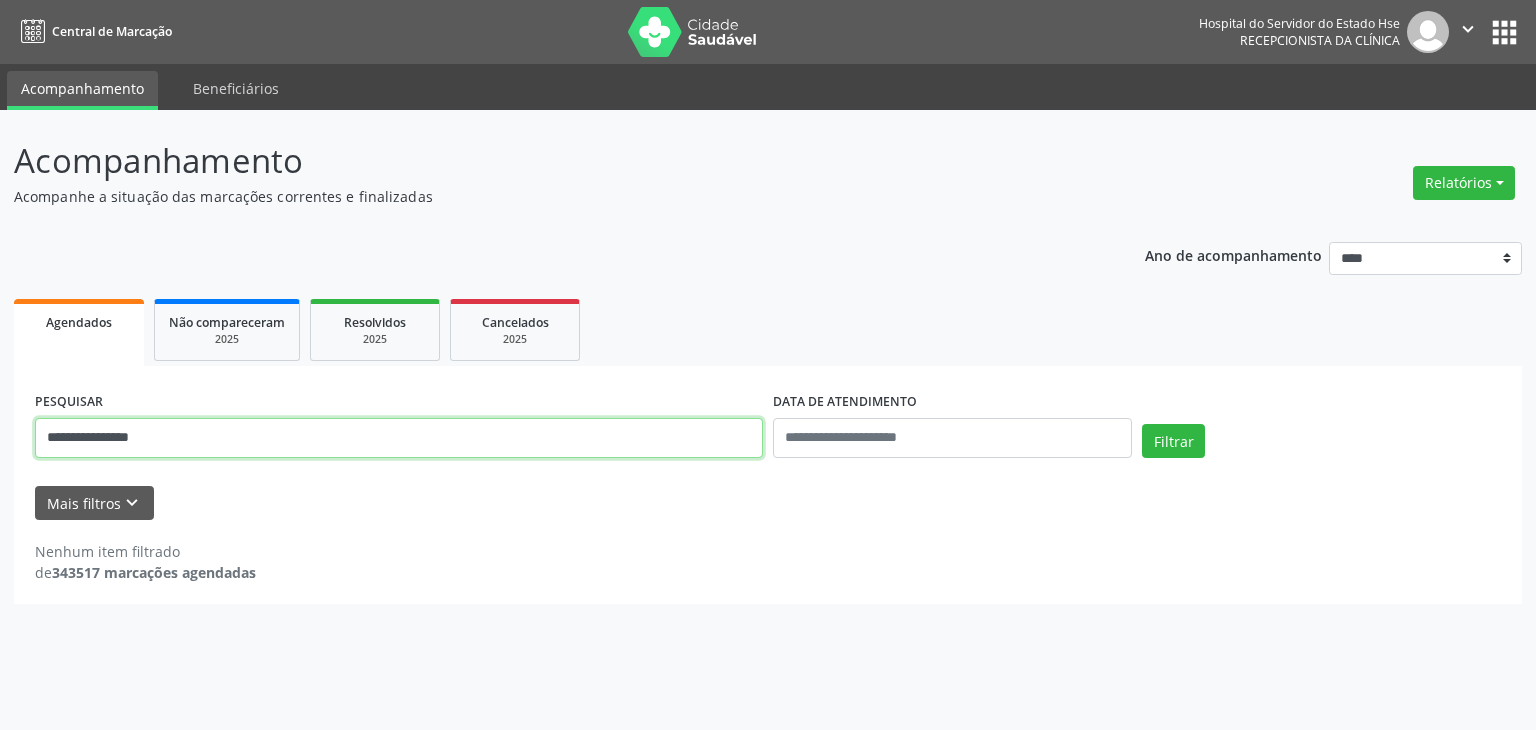 click on "Filtrar" at bounding box center [1173, 441] 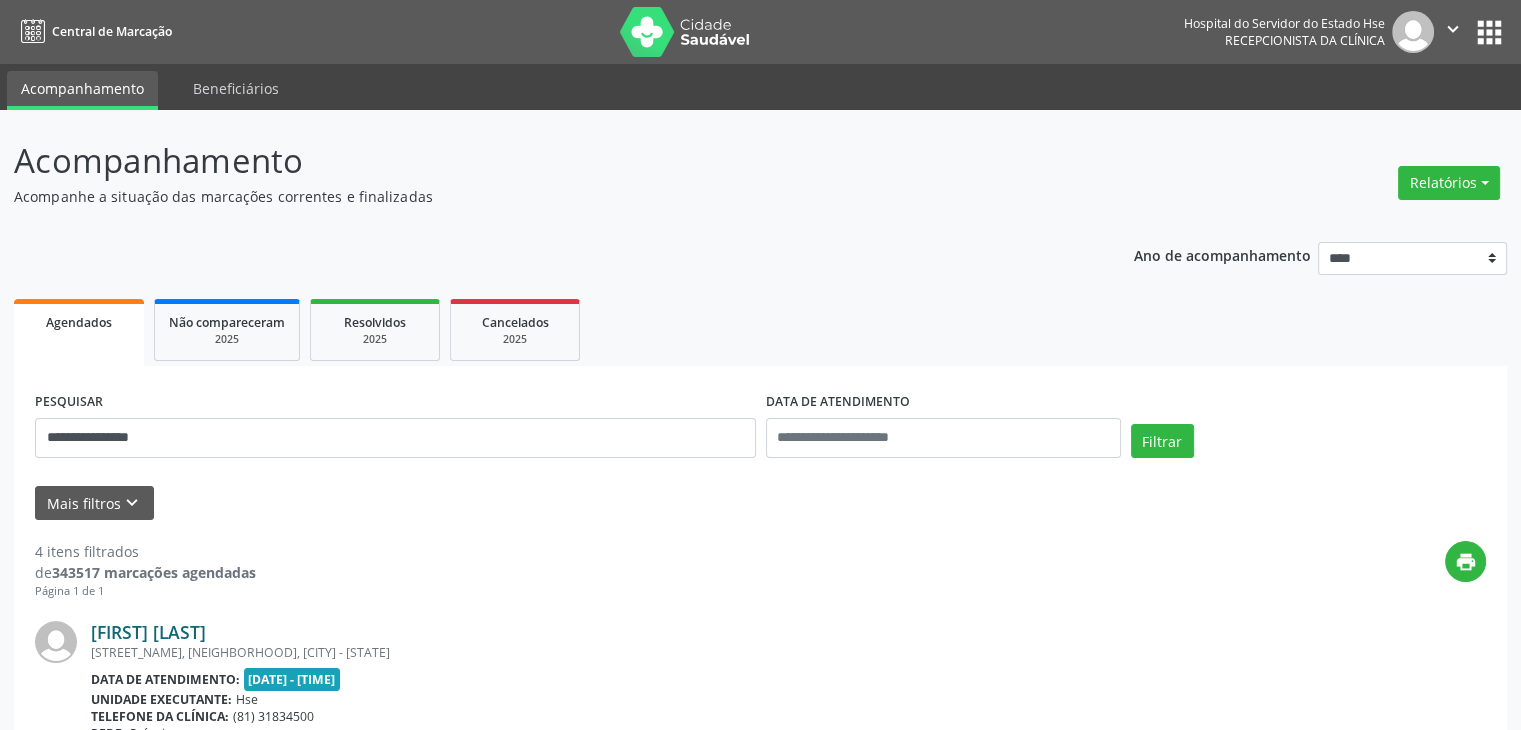 click on "[FIRST] [LAST]" at bounding box center (148, 632) 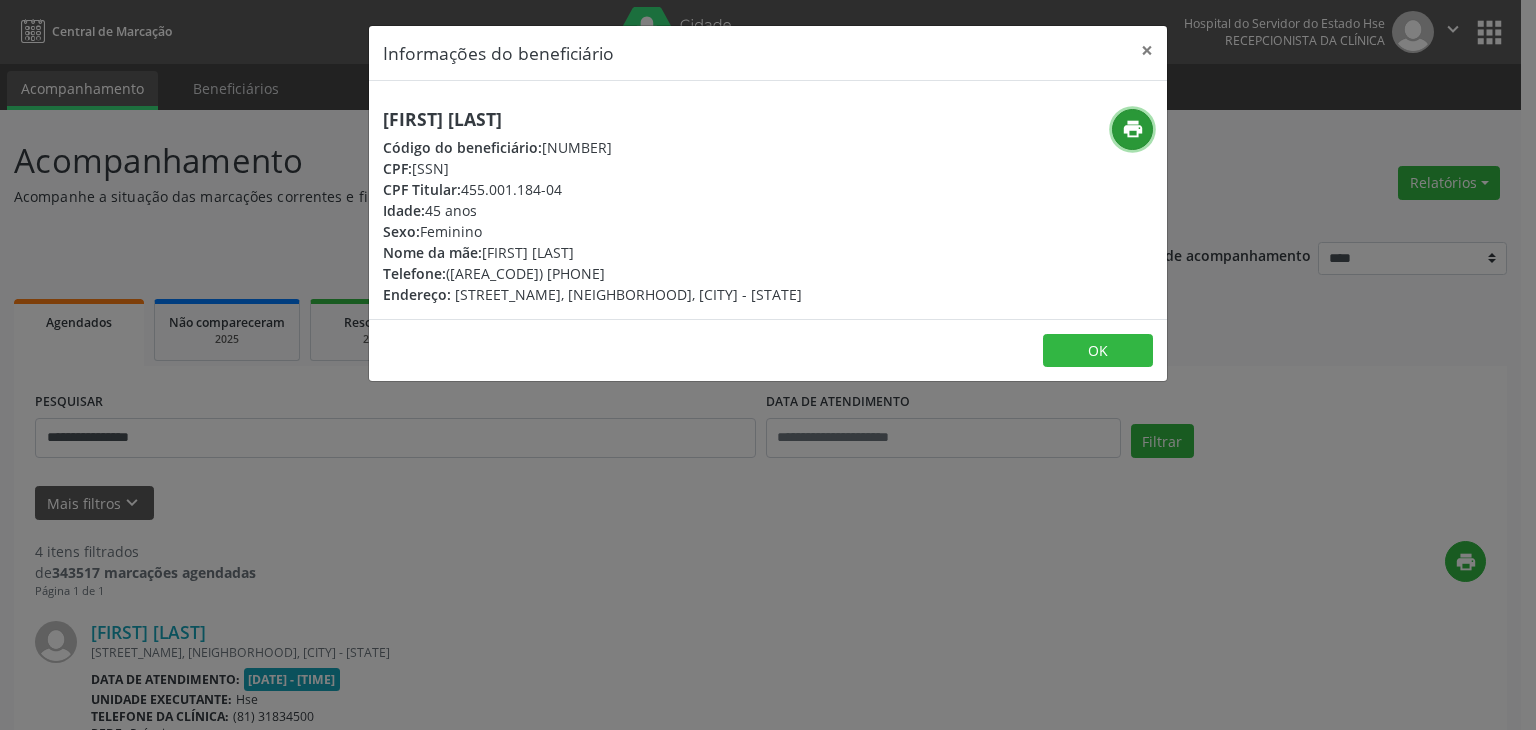 click on "print" at bounding box center [1133, 129] 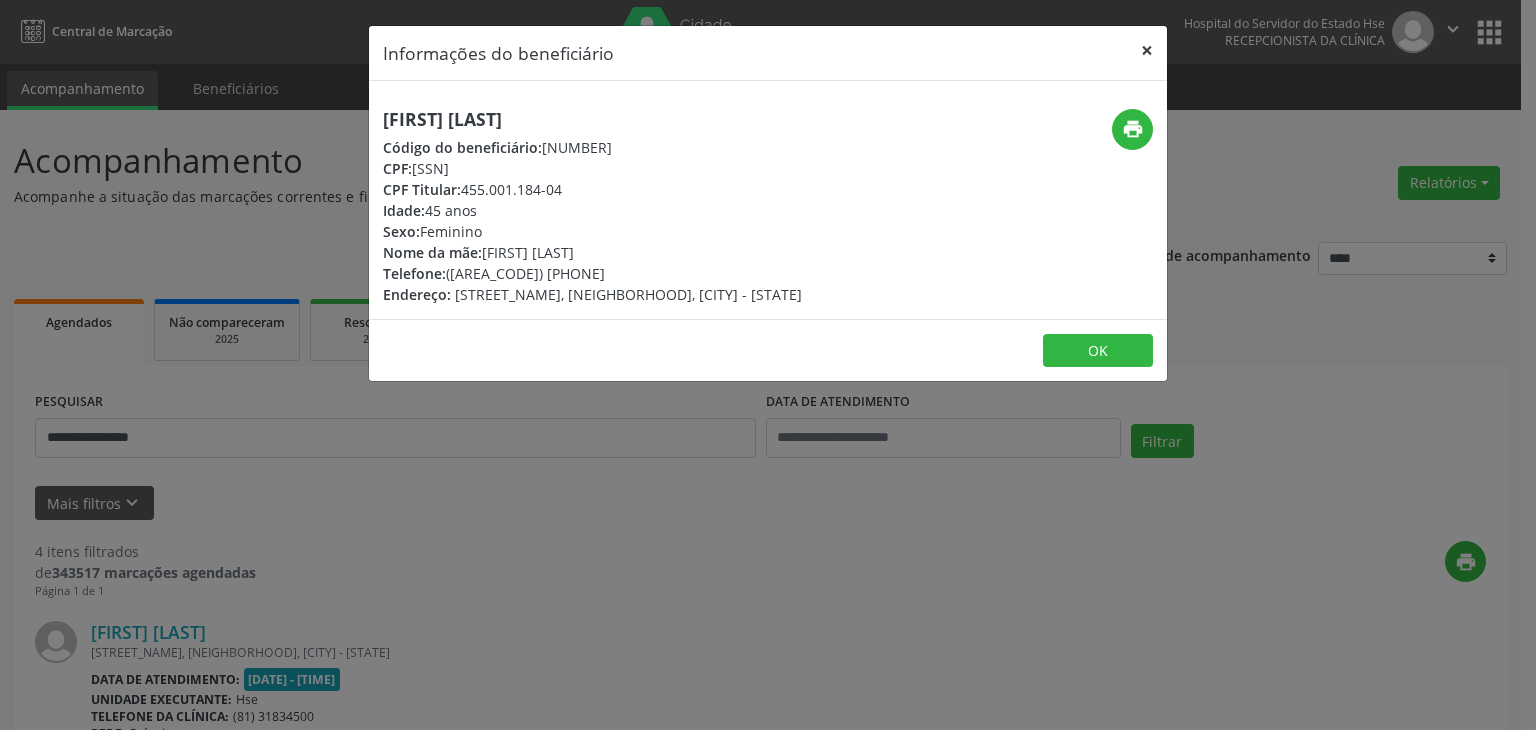 click on "×" at bounding box center (1147, 50) 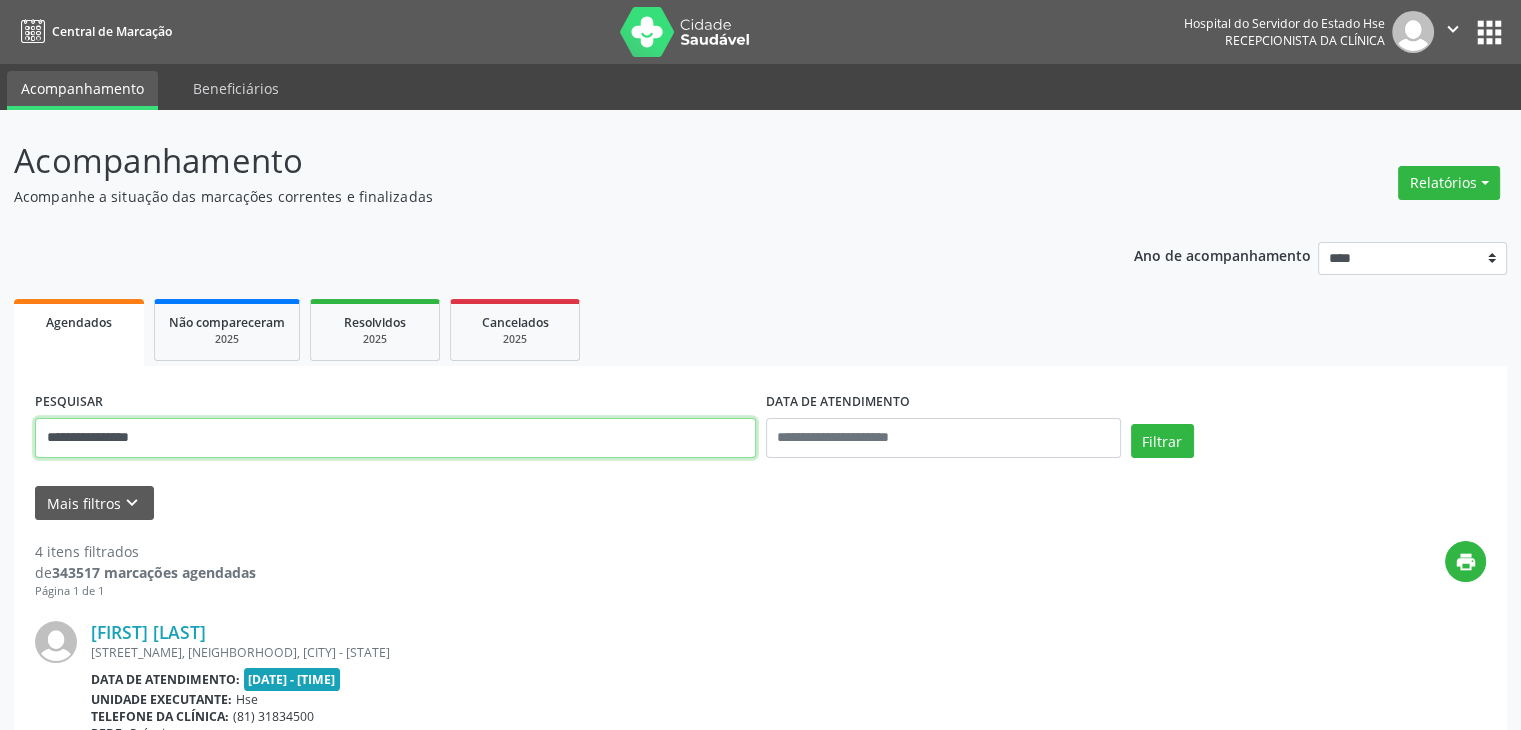 drag, startPoint x: 219, startPoint y: 431, endPoint x: 20, endPoint y: 440, distance: 199.20341 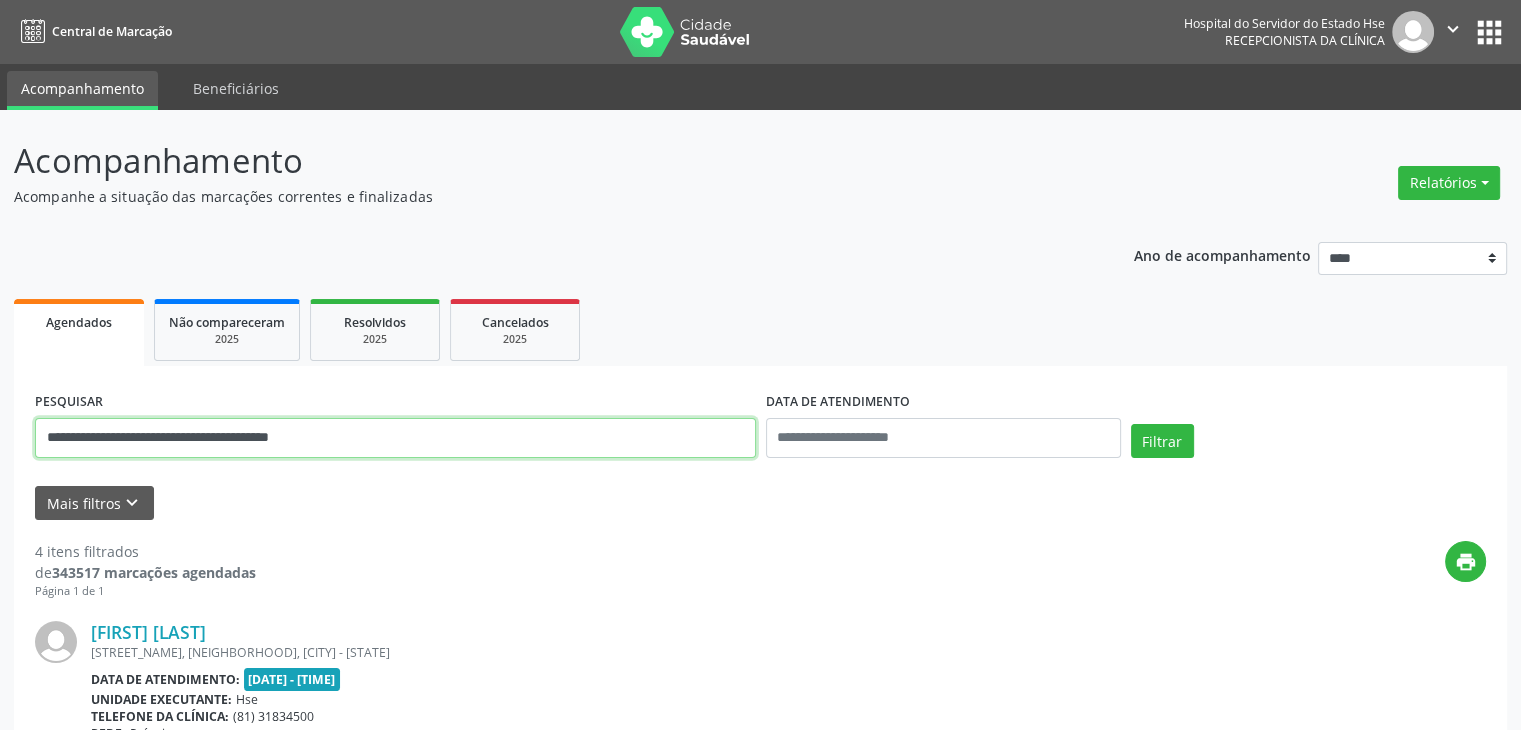 click on "Filtrar" at bounding box center [1162, 441] 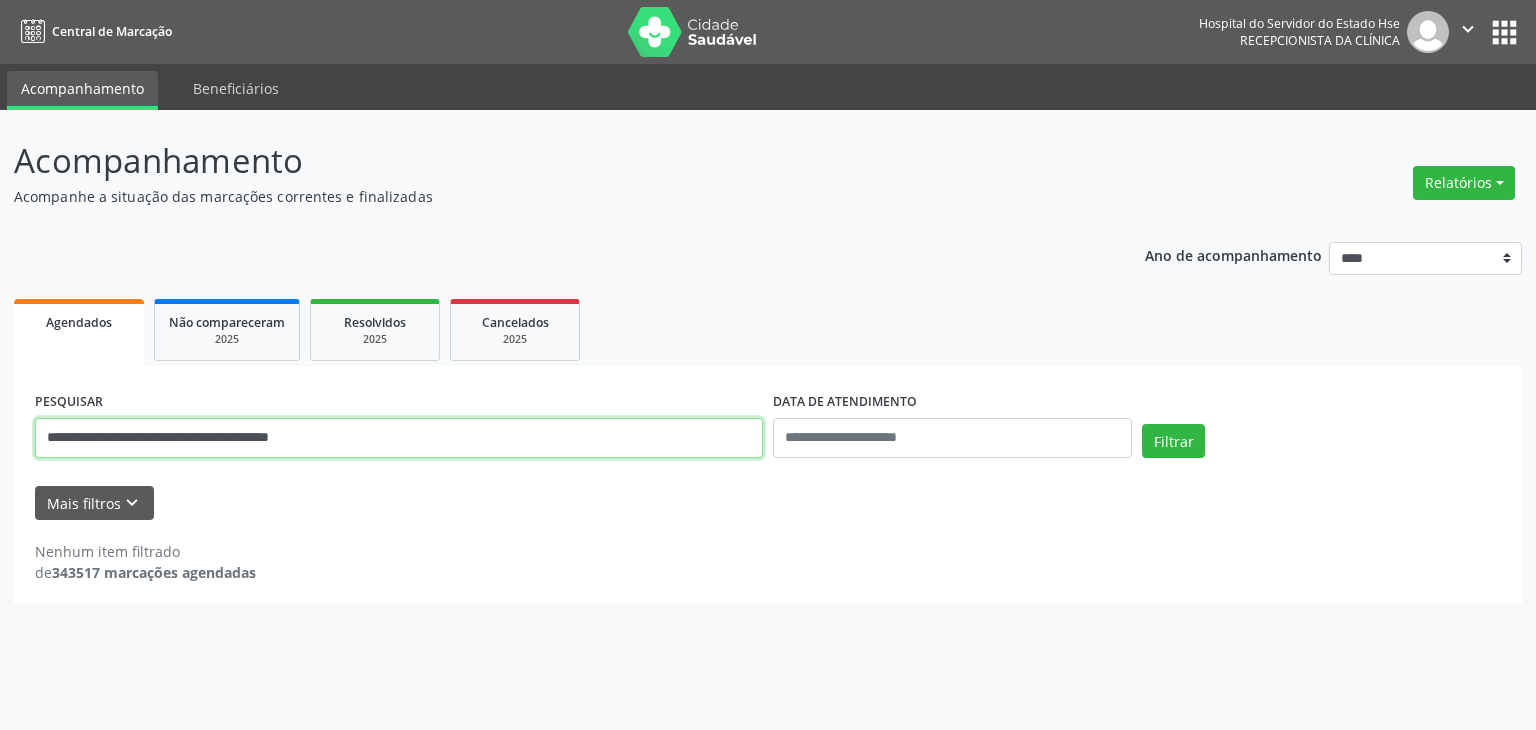 click on "**********" at bounding box center [399, 438] 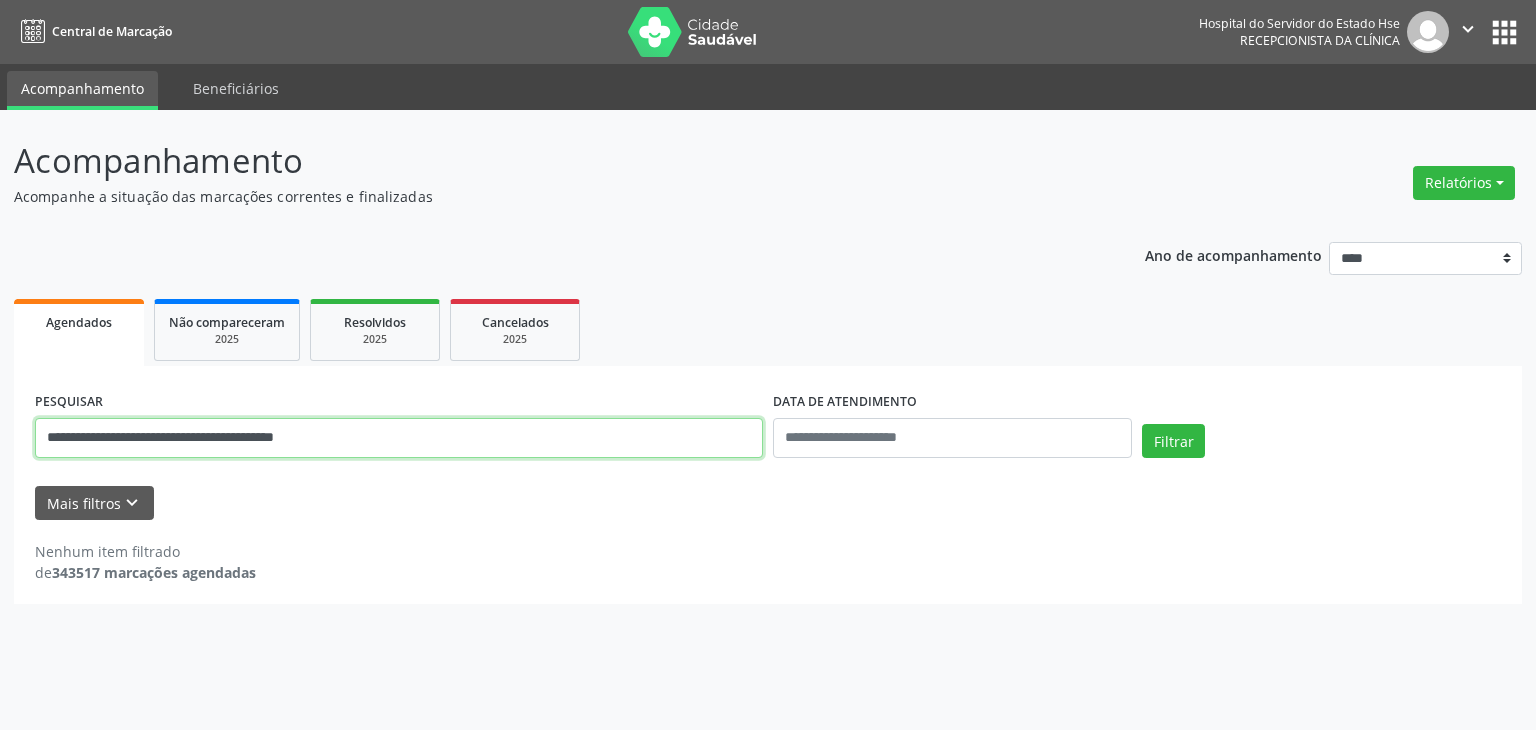 click on "Filtrar" at bounding box center [1173, 441] 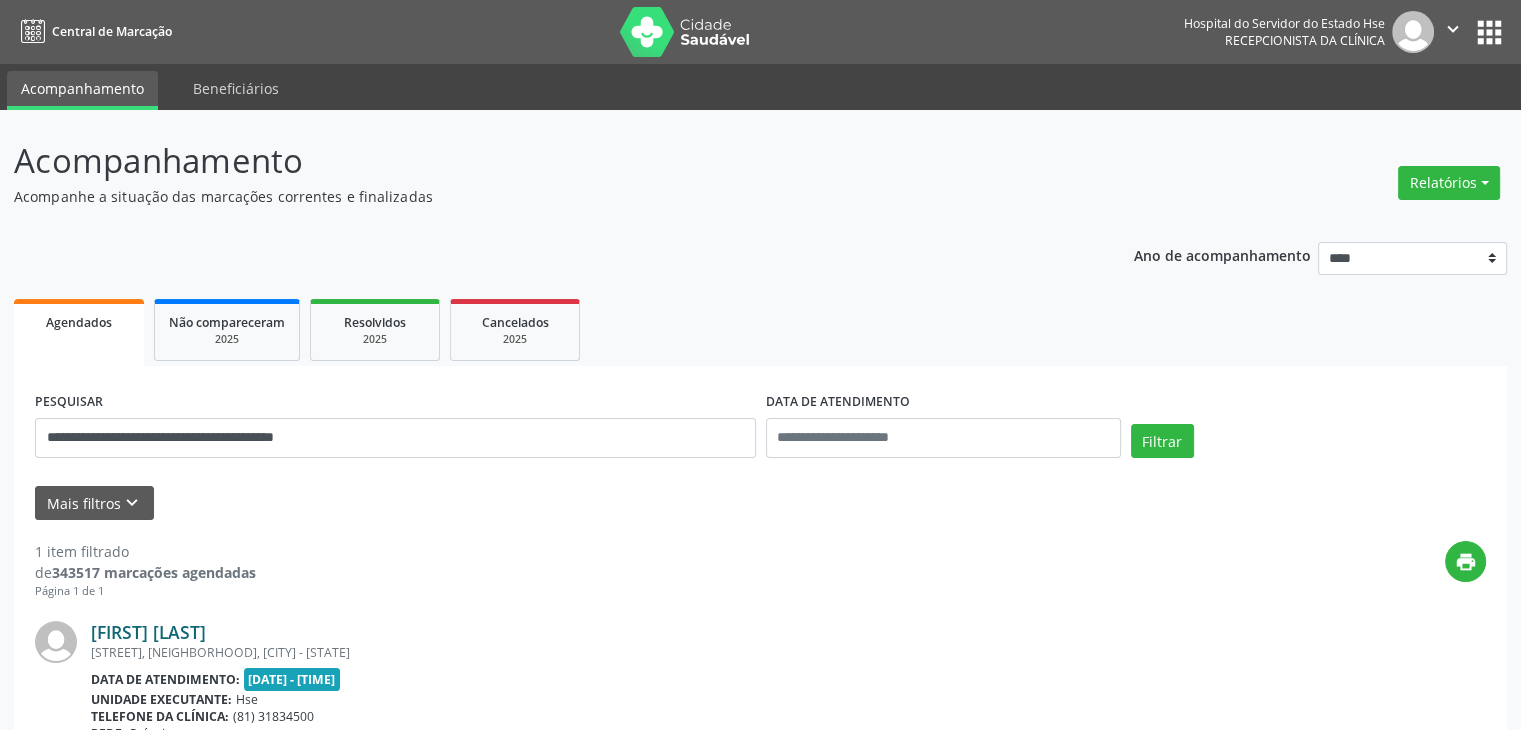 click on "[FIRST] [LAST]" at bounding box center [148, 632] 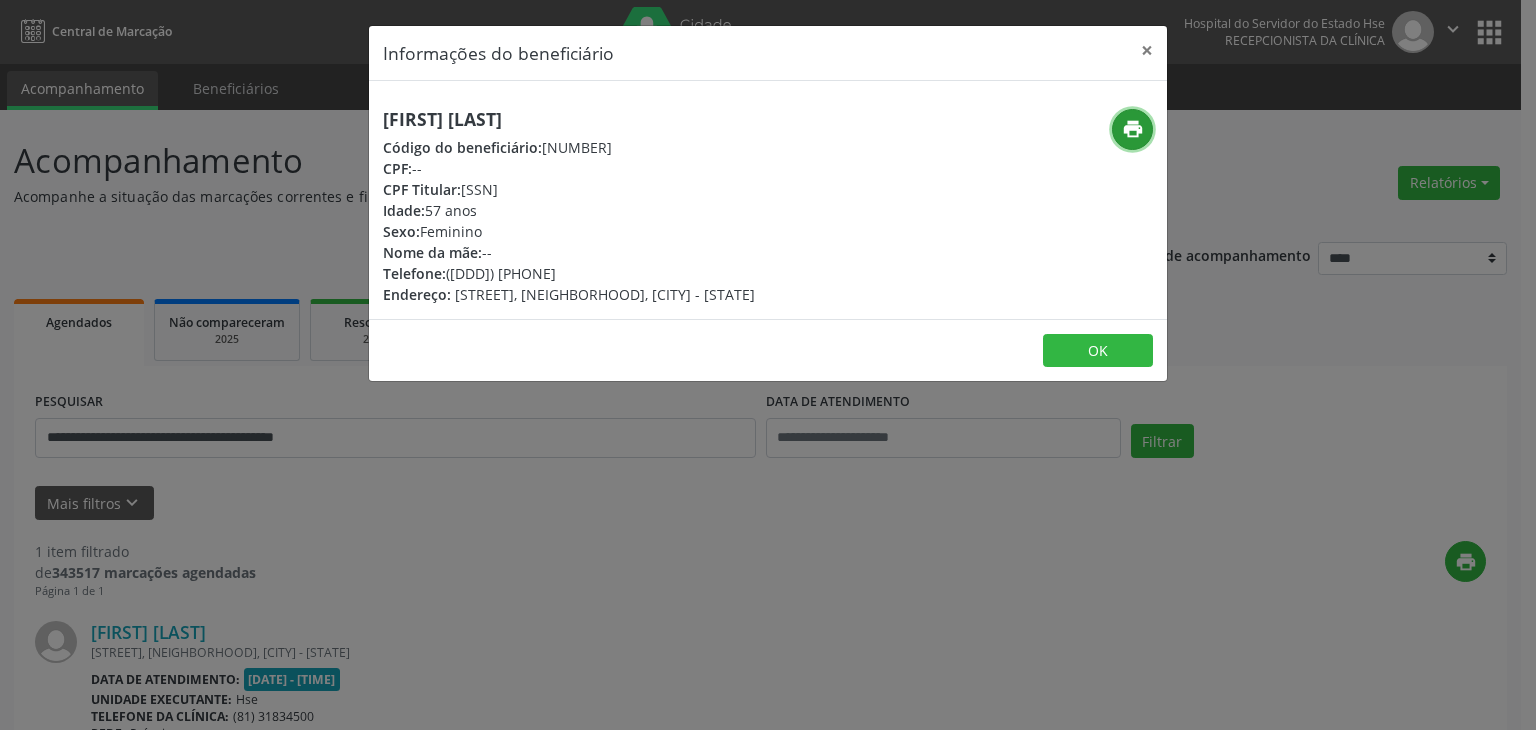click on "print" at bounding box center [1133, 129] 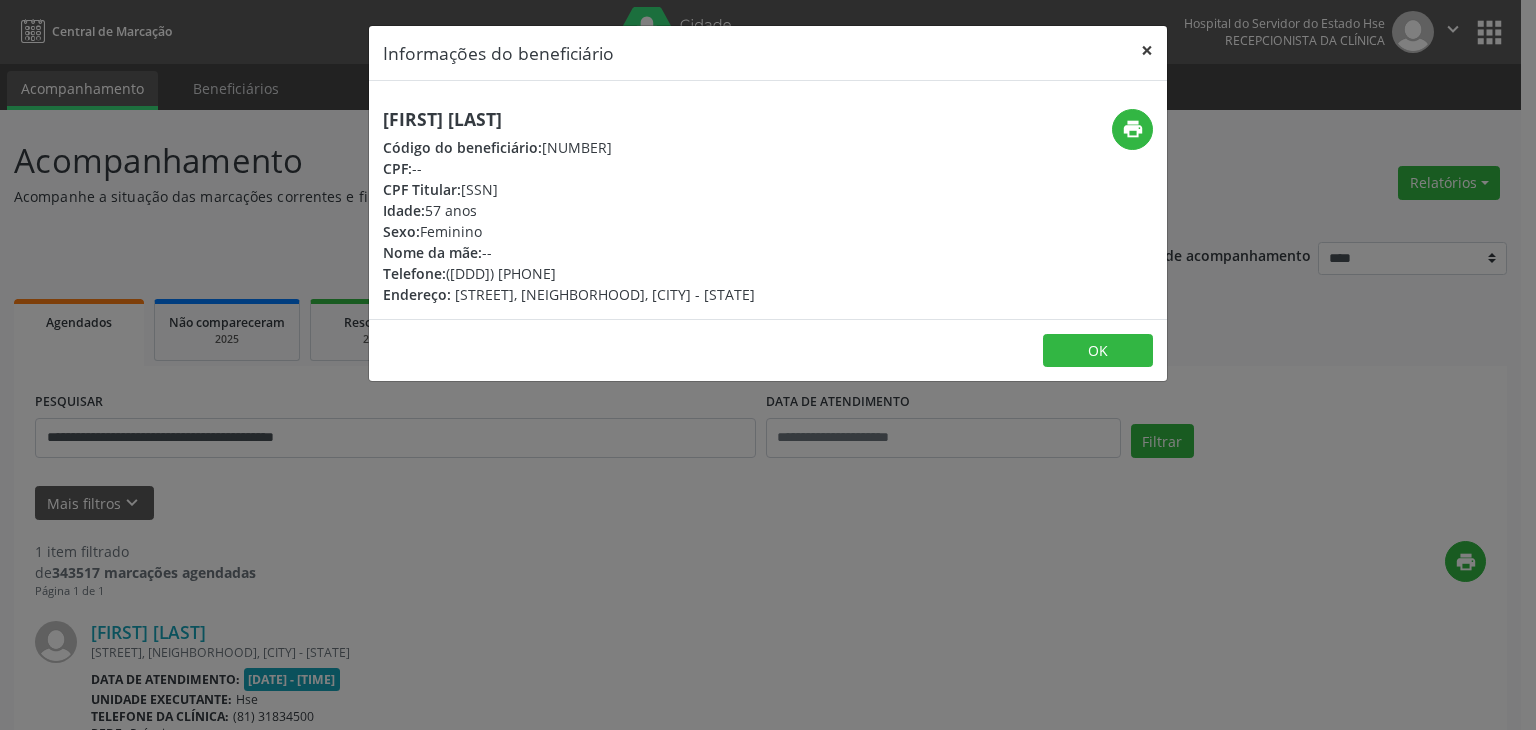 click on "×" at bounding box center [1147, 50] 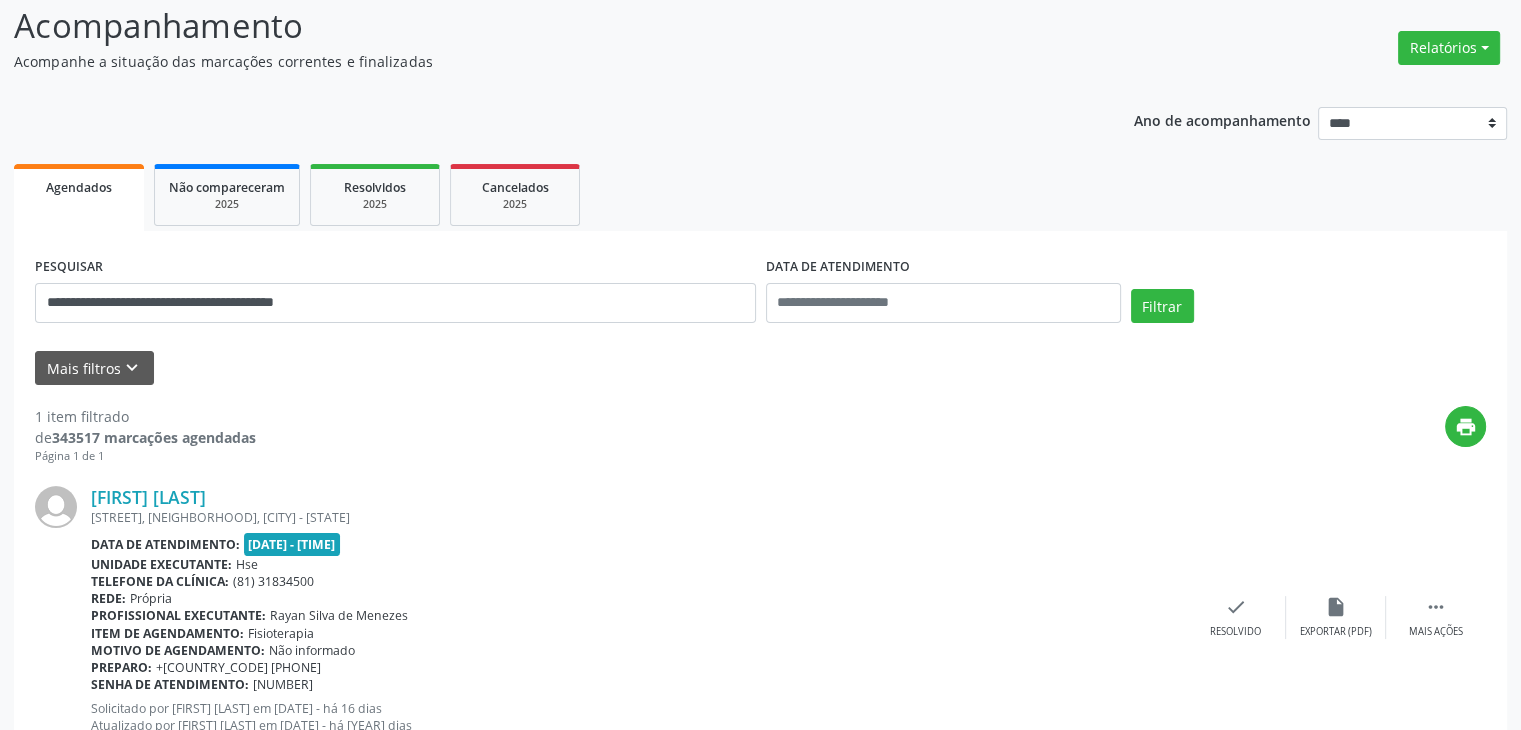 scroll, scrollTop: 209, scrollLeft: 0, axis: vertical 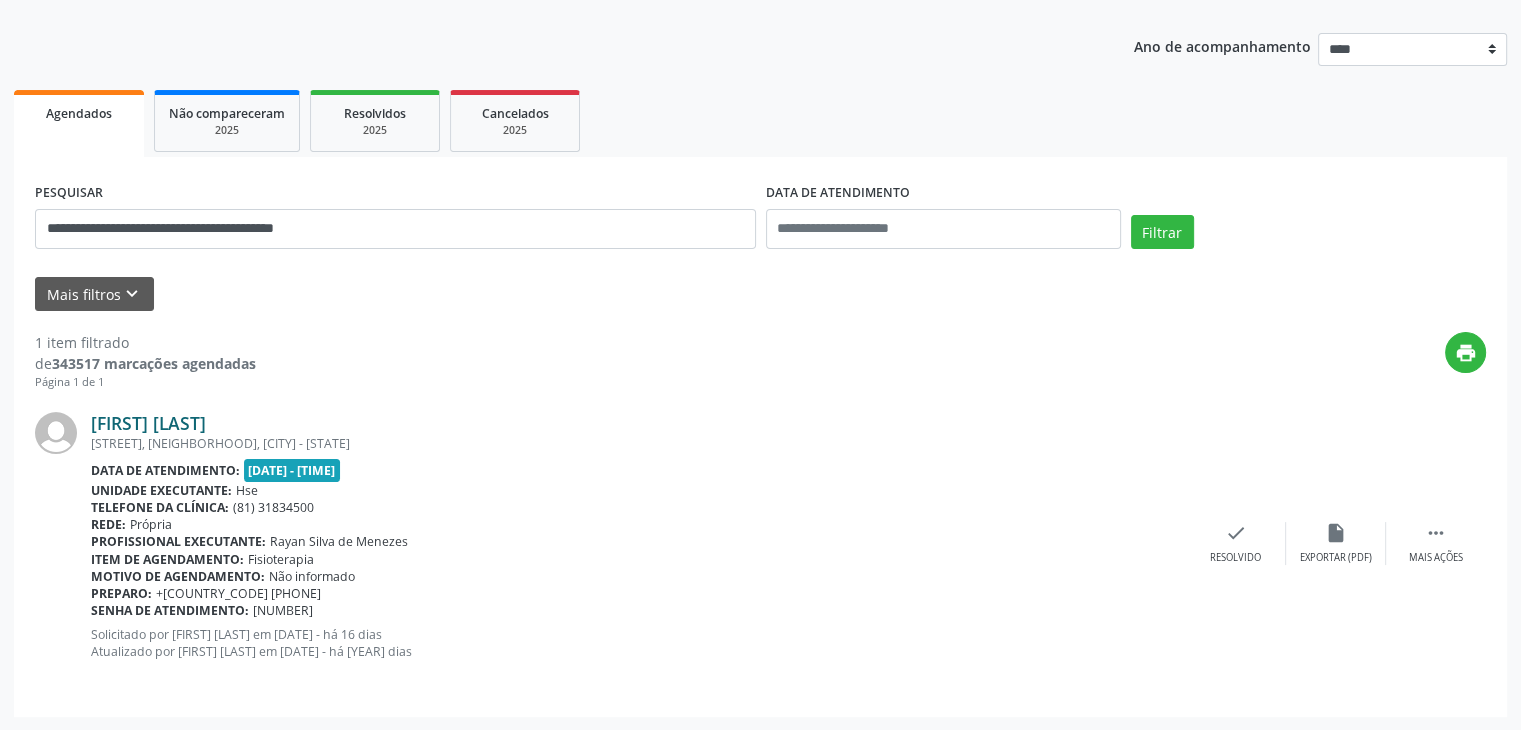 drag, startPoint x: 414, startPoint y: 427, endPoint x: 94, endPoint y: 427, distance: 320 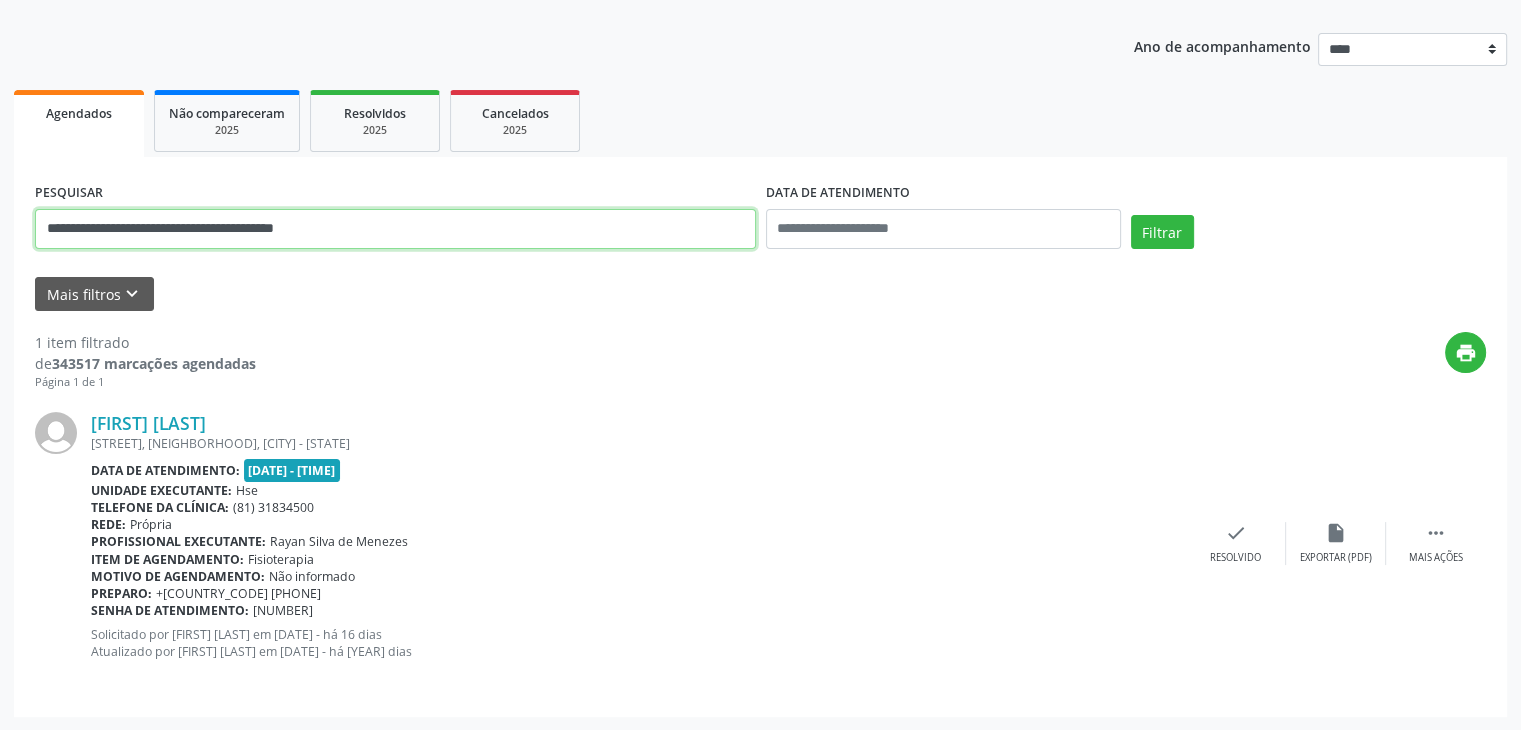drag, startPoint x: 47, startPoint y: 222, endPoint x: 505, endPoint y: 223, distance: 458.0011 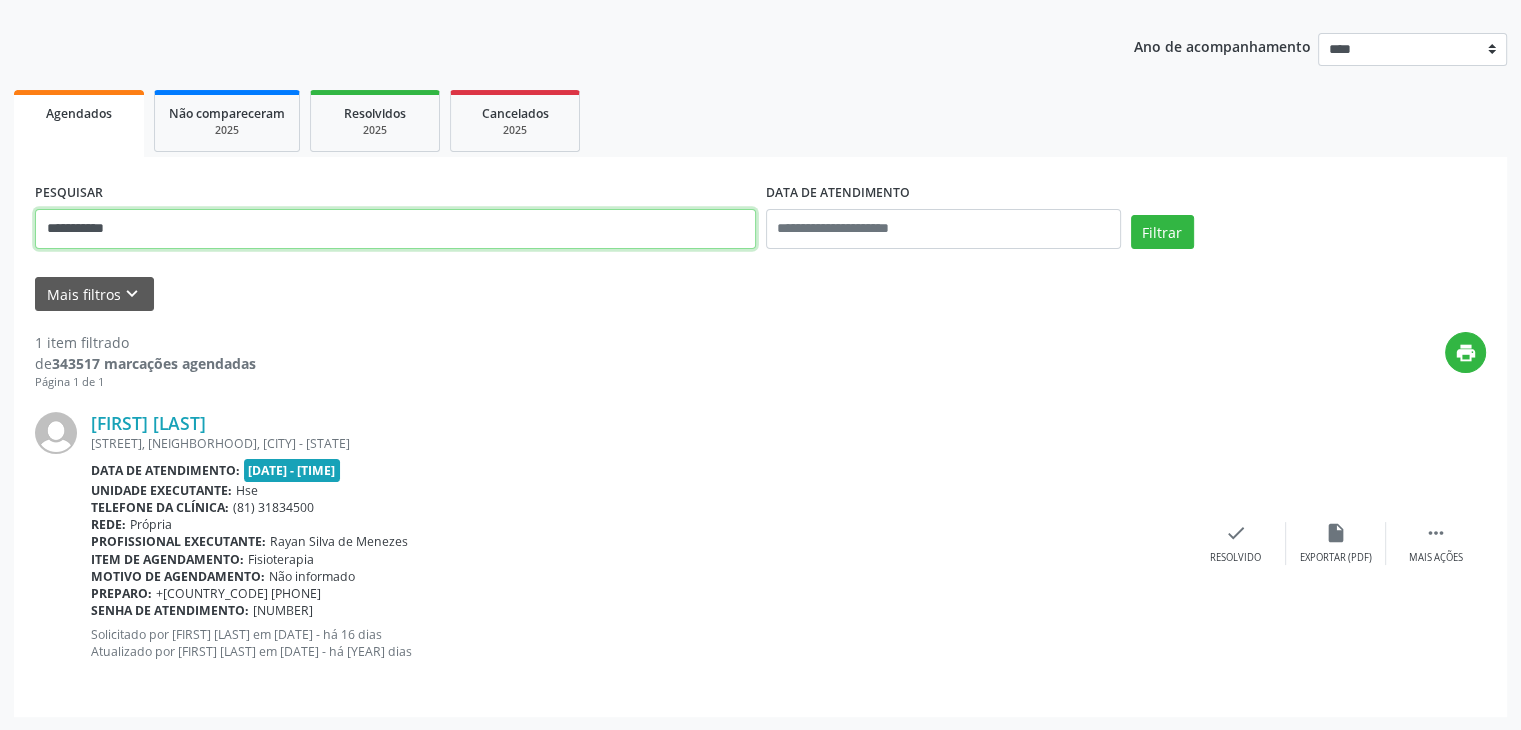 click on "Filtrar" at bounding box center (1162, 232) 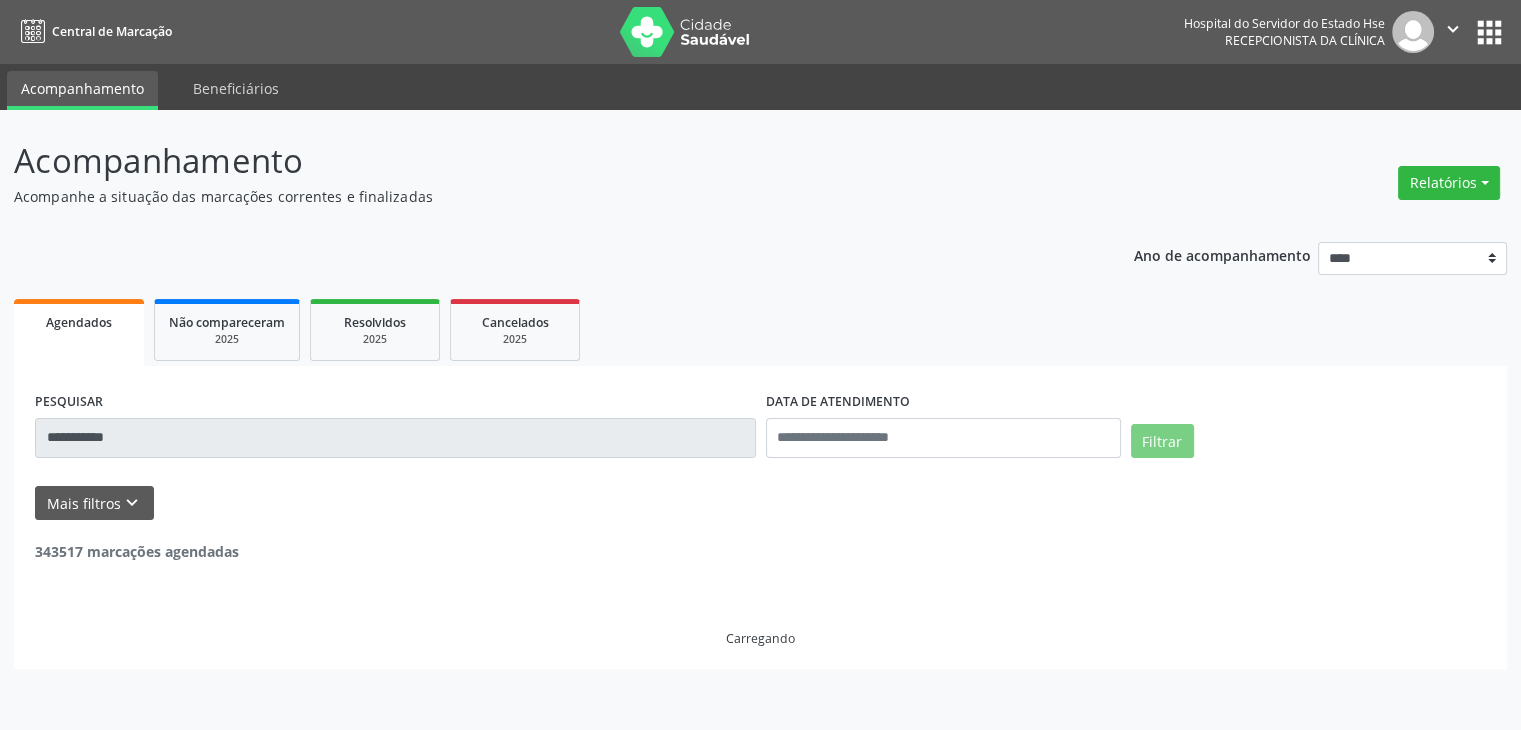 scroll, scrollTop: 0, scrollLeft: 0, axis: both 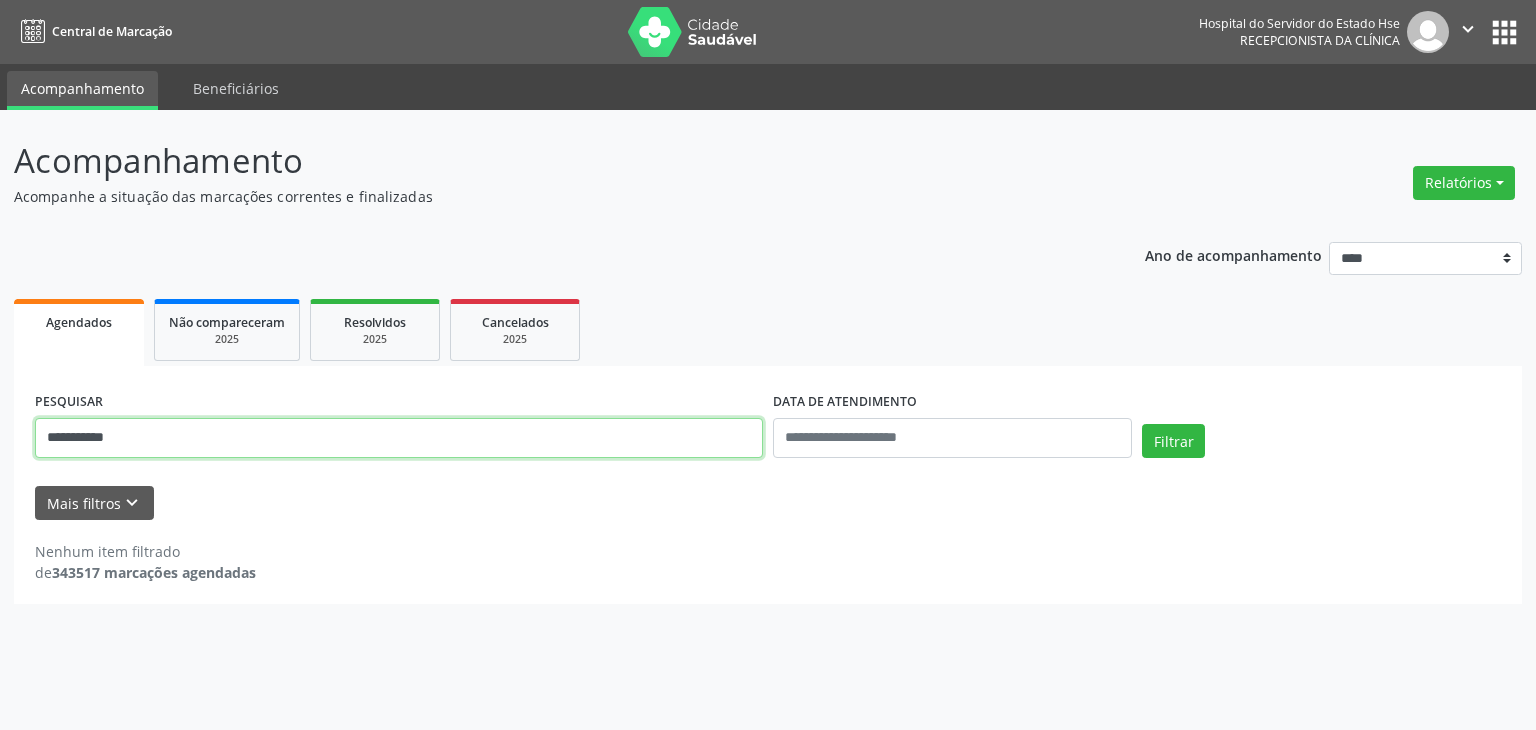 drag, startPoint x: 138, startPoint y: 438, endPoint x: 0, endPoint y: 441, distance: 138.03261 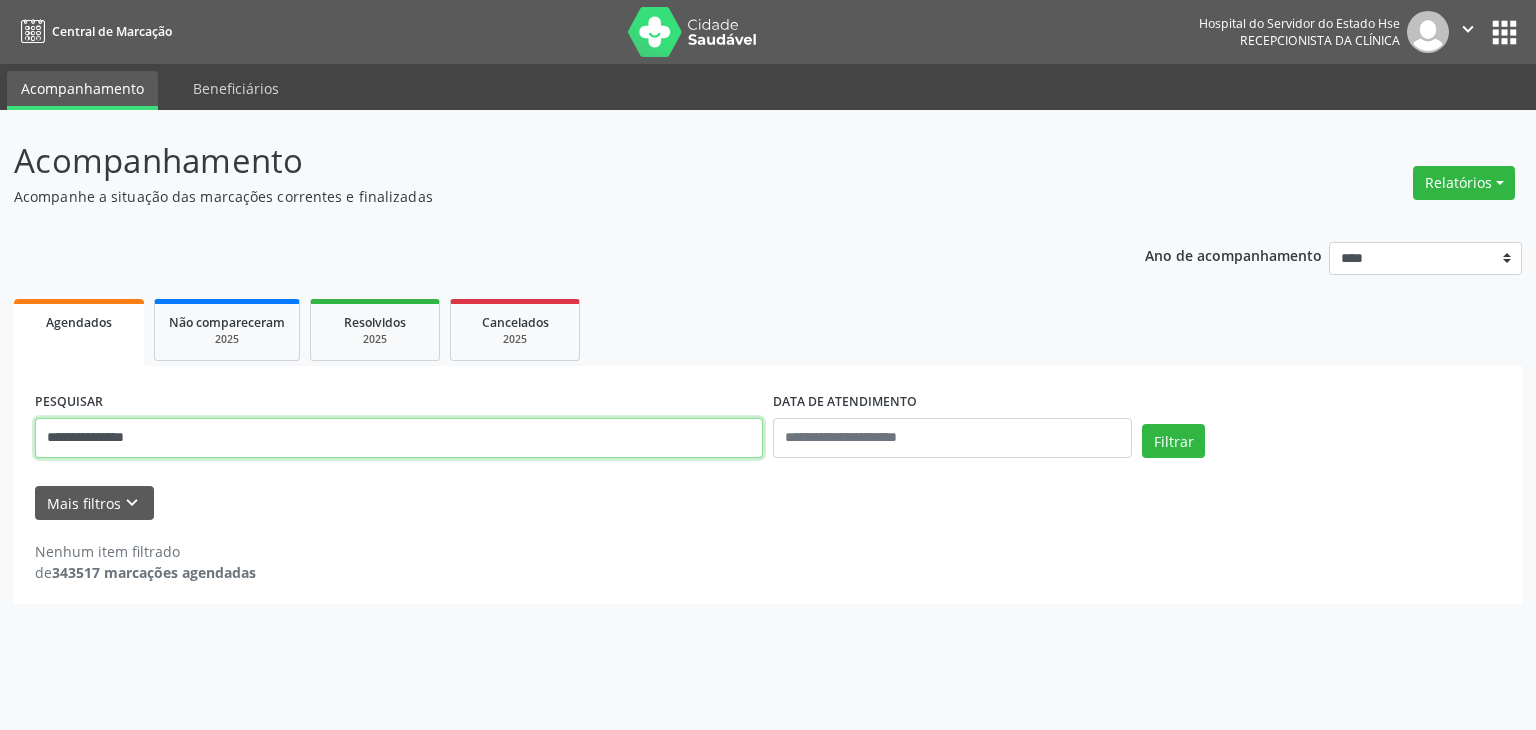click on "Filtrar" at bounding box center [1173, 441] 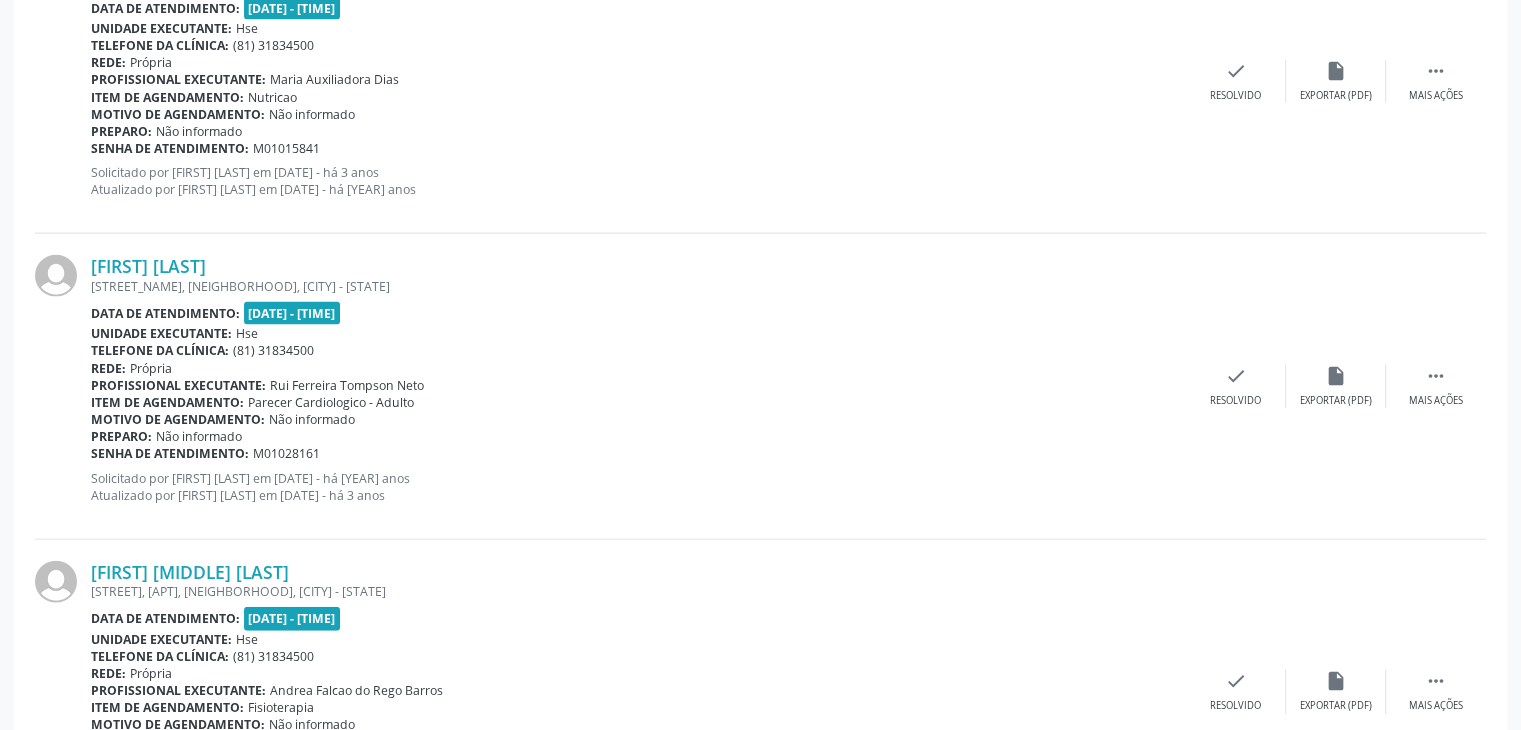 scroll, scrollTop: 4538, scrollLeft: 0, axis: vertical 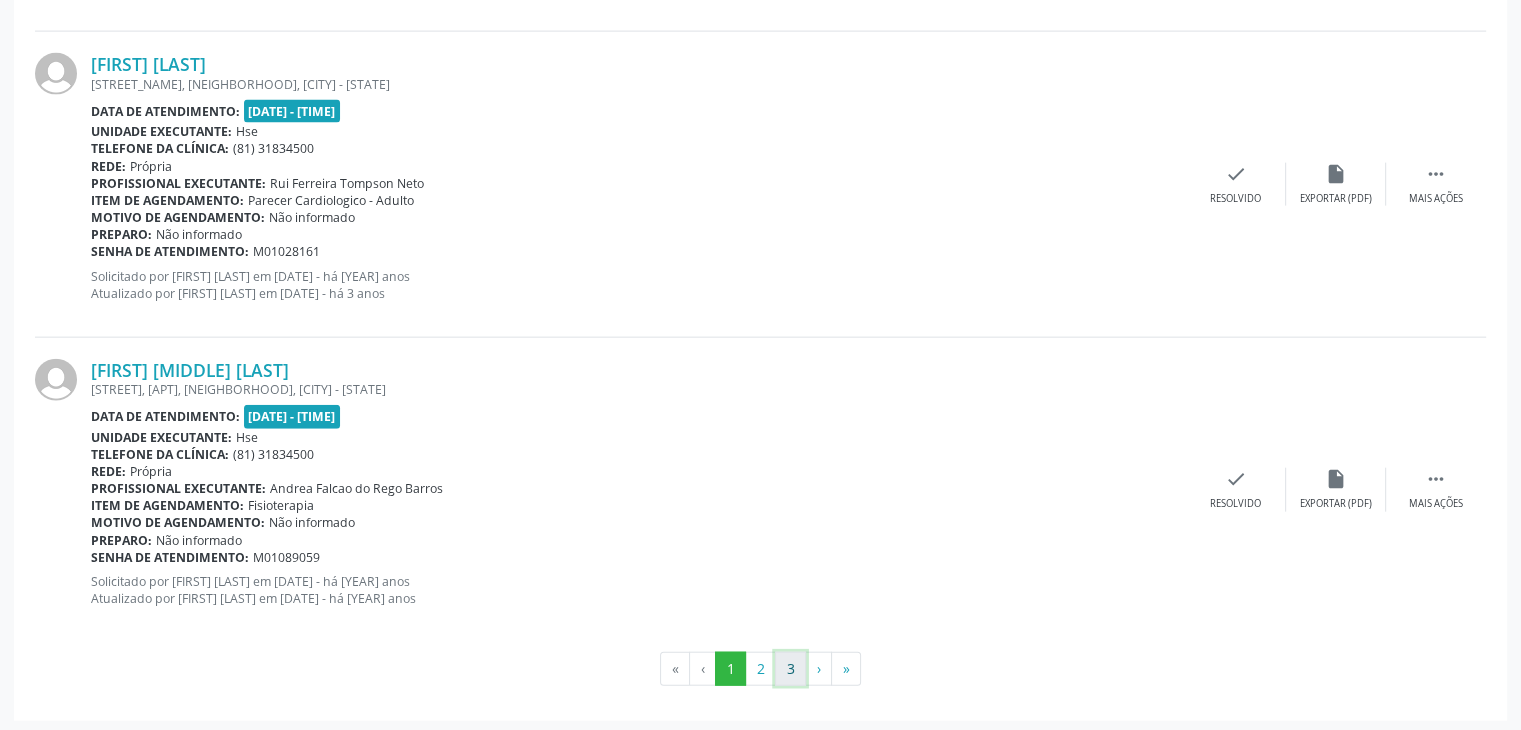 click on "3" at bounding box center [790, 669] 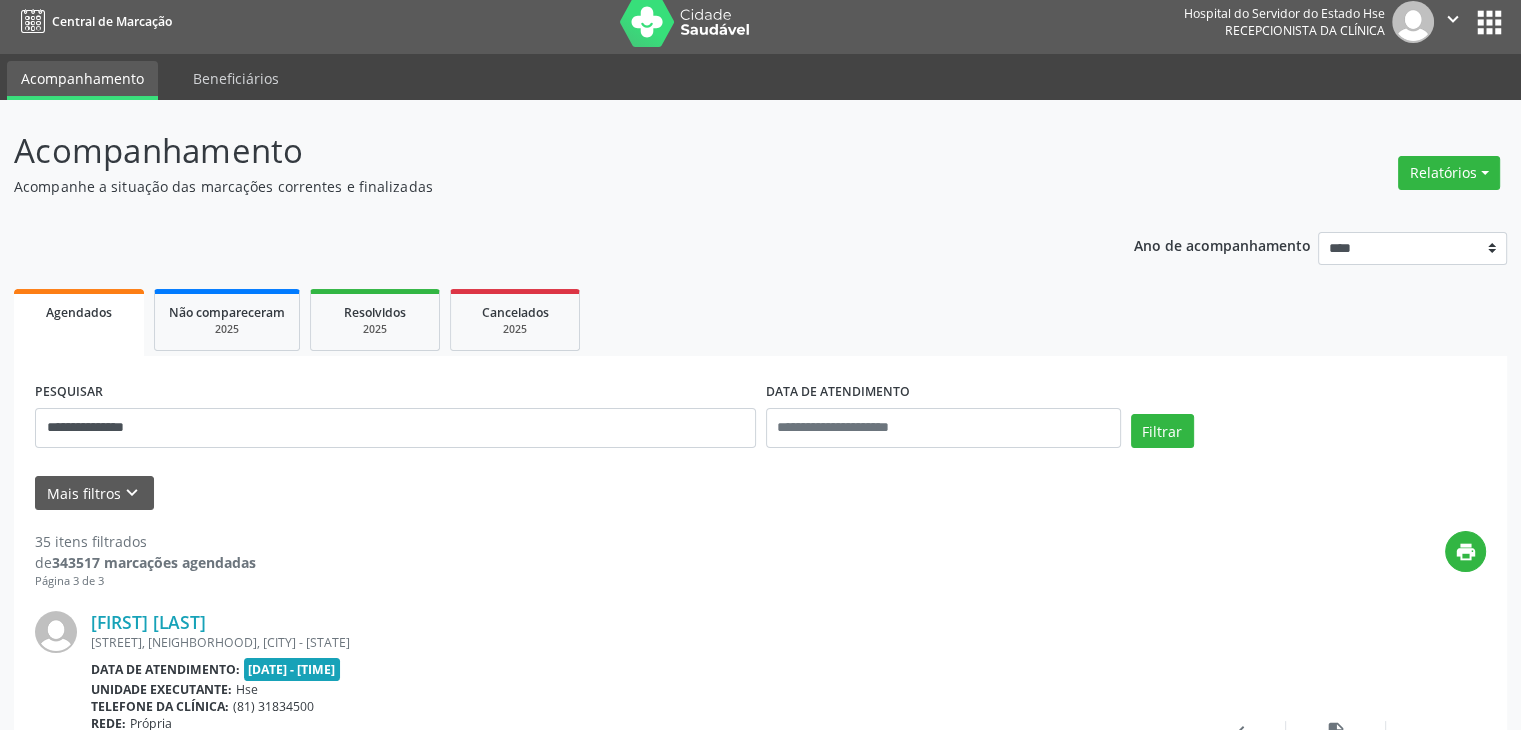 scroll, scrollTop: 0, scrollLeft: 0, axis: both 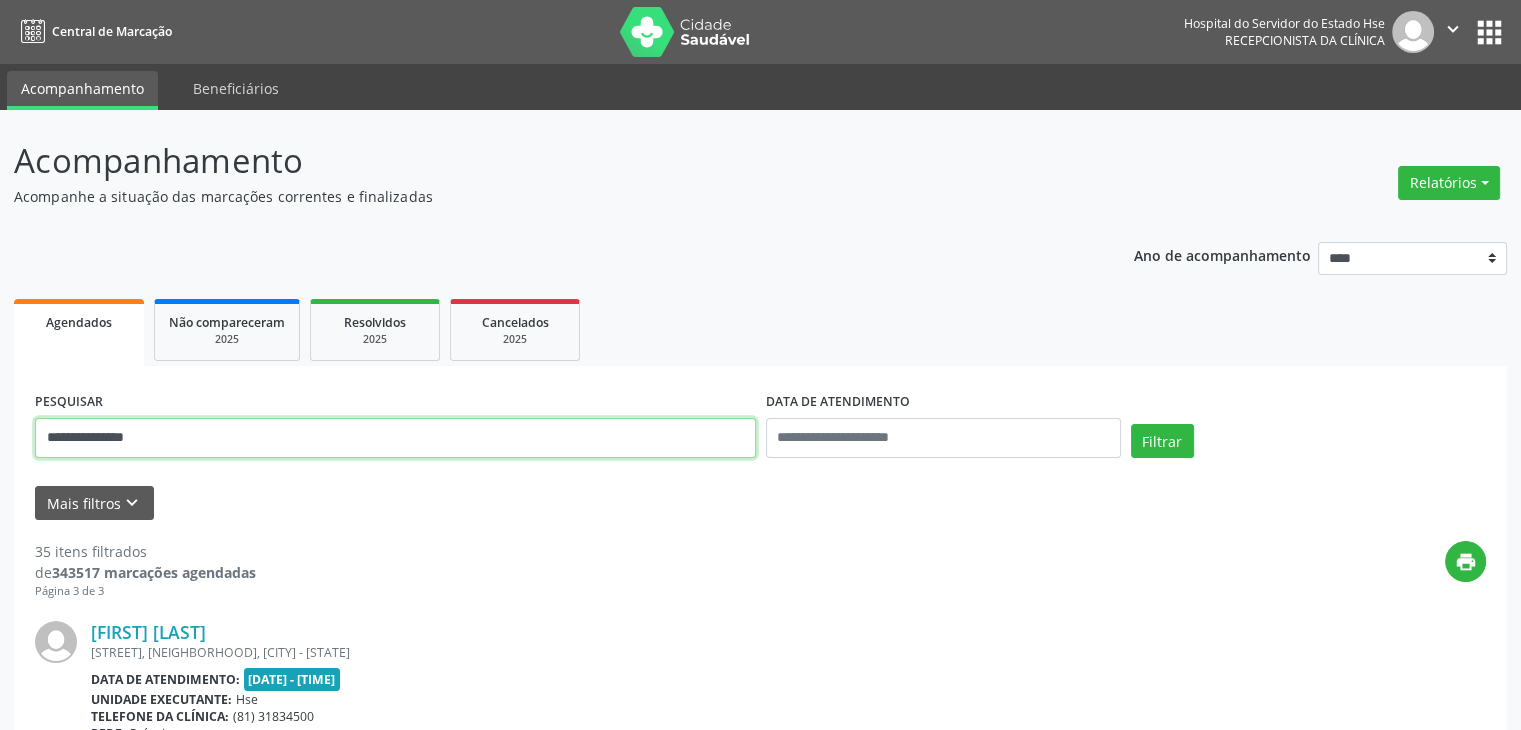 drag, startPoint x: 174, startPoint y: 437, endPoint x: 0, endPoint y: 445, distance: 174.1838 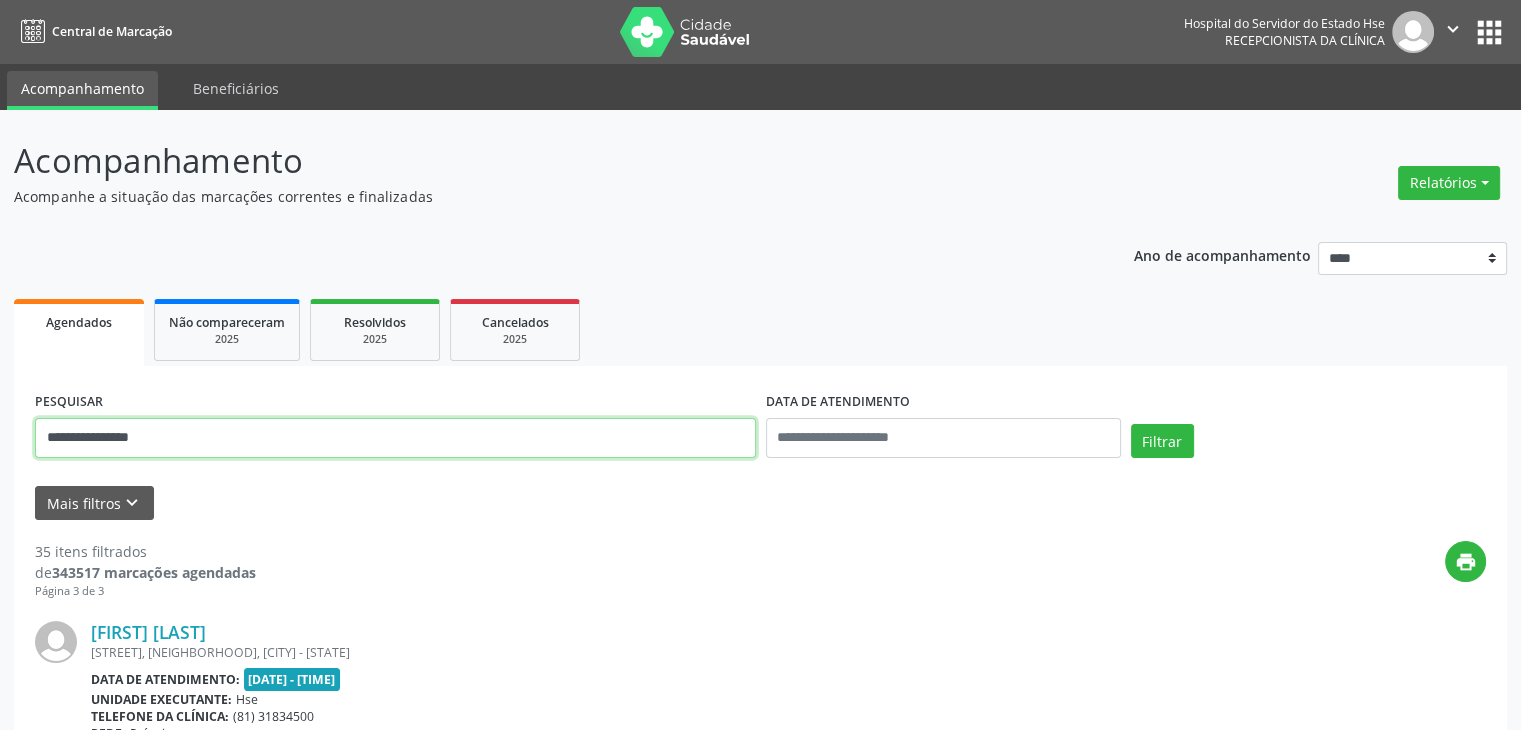 click on "Filtrar" at bounding box center (1162, 441) 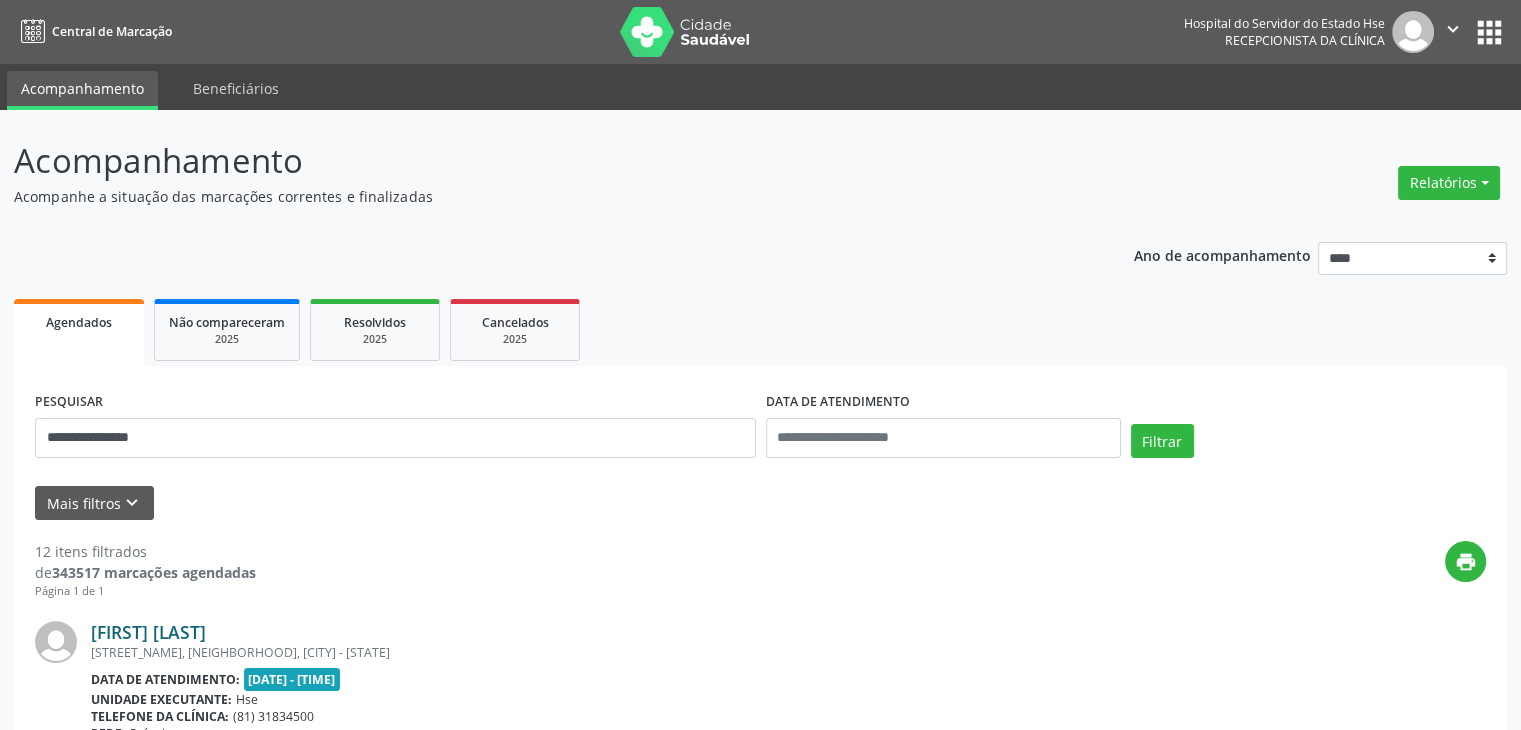 click on "[FIRST] [LAST]" at bounding box center (148, 632) 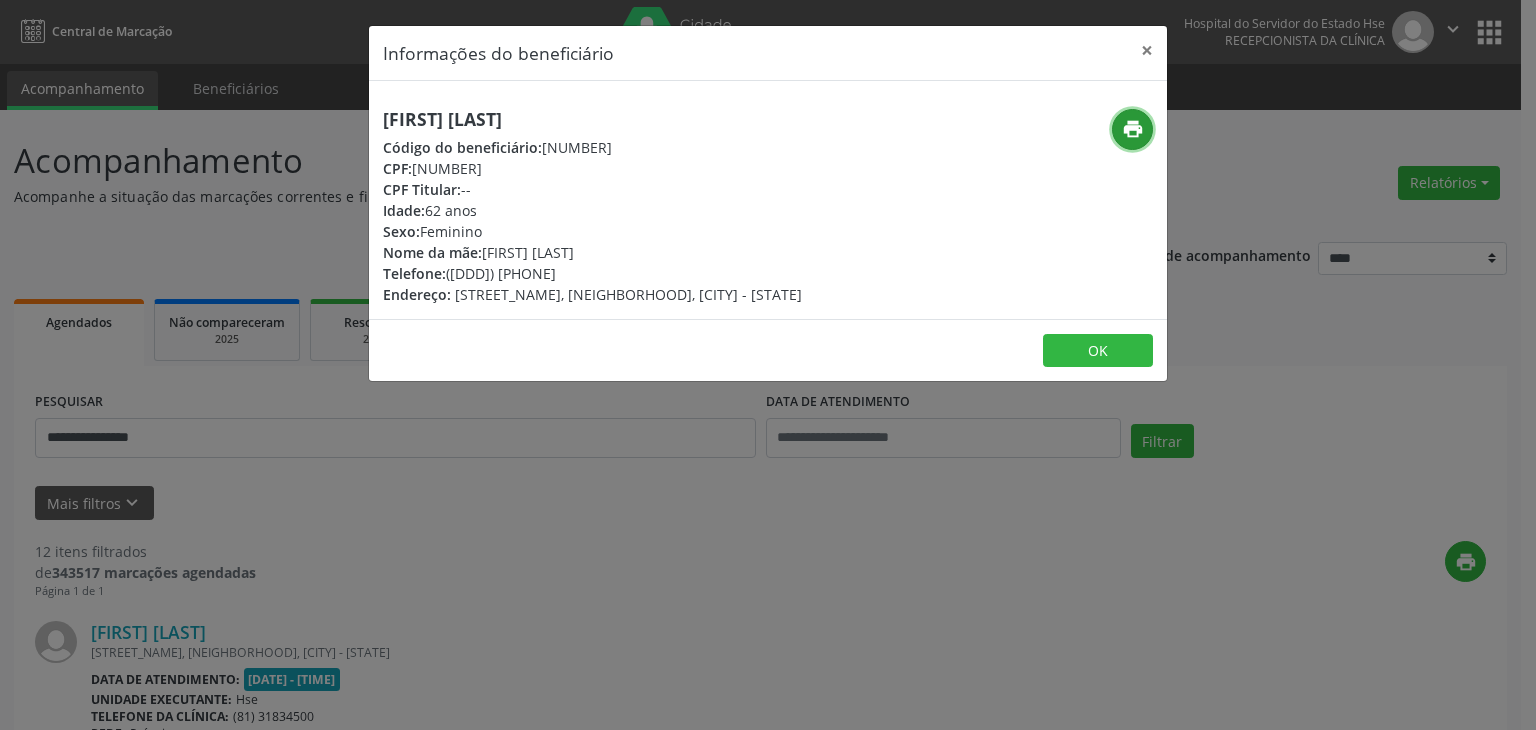 click on "print" at bounding box center [1133, 129] 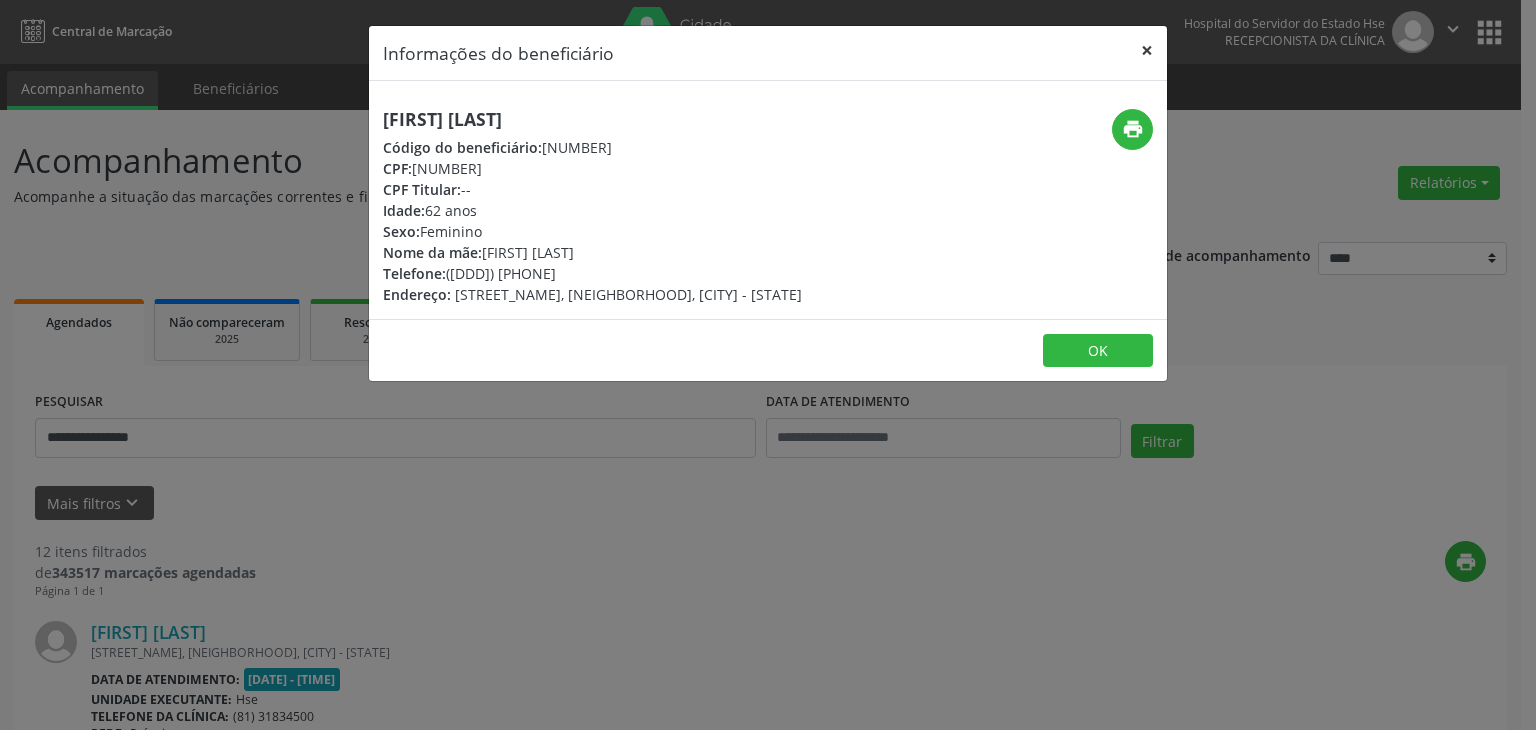 click on "×" at bounding box center [1147, 50] 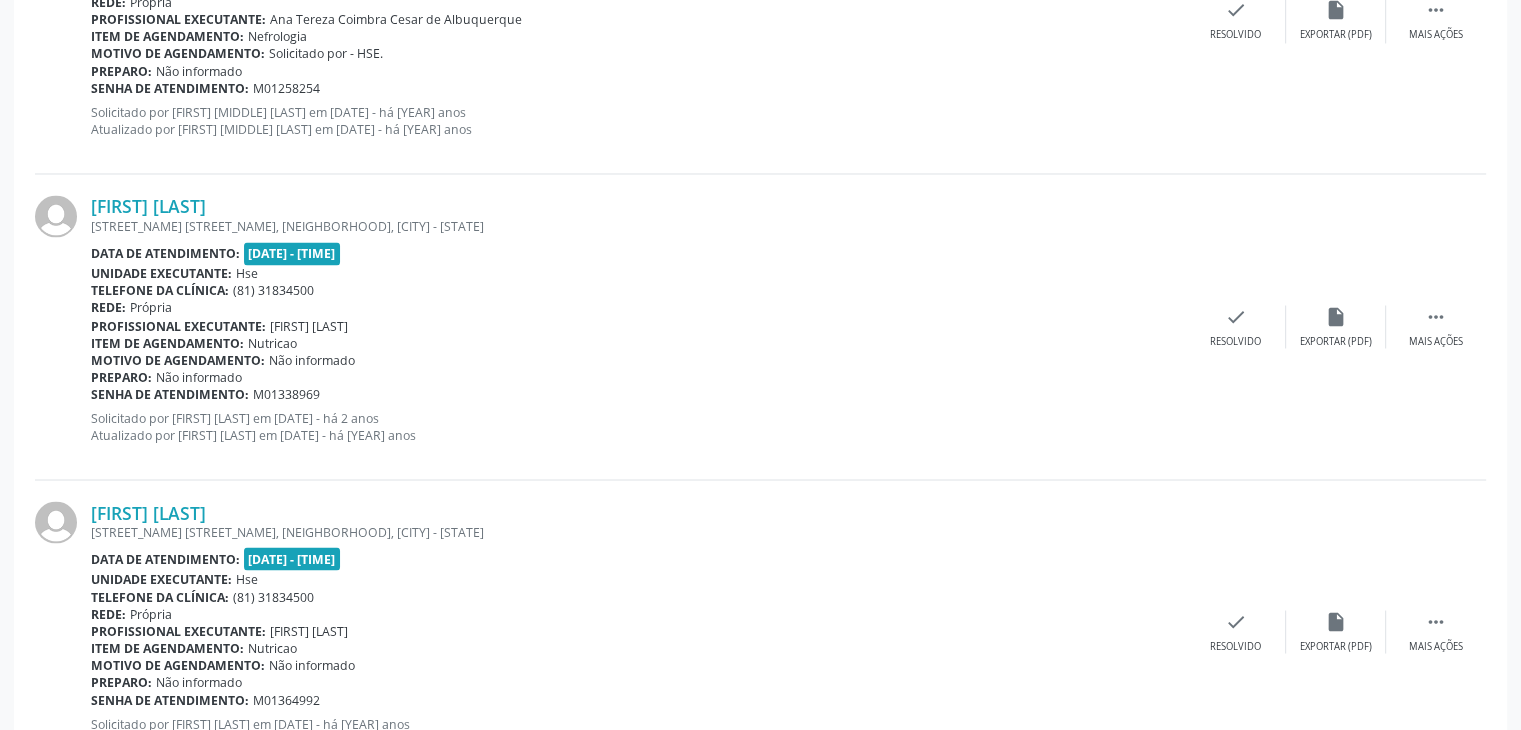 scroll, scrollTop: 3565, scrollLeft: 0, axis: vertical 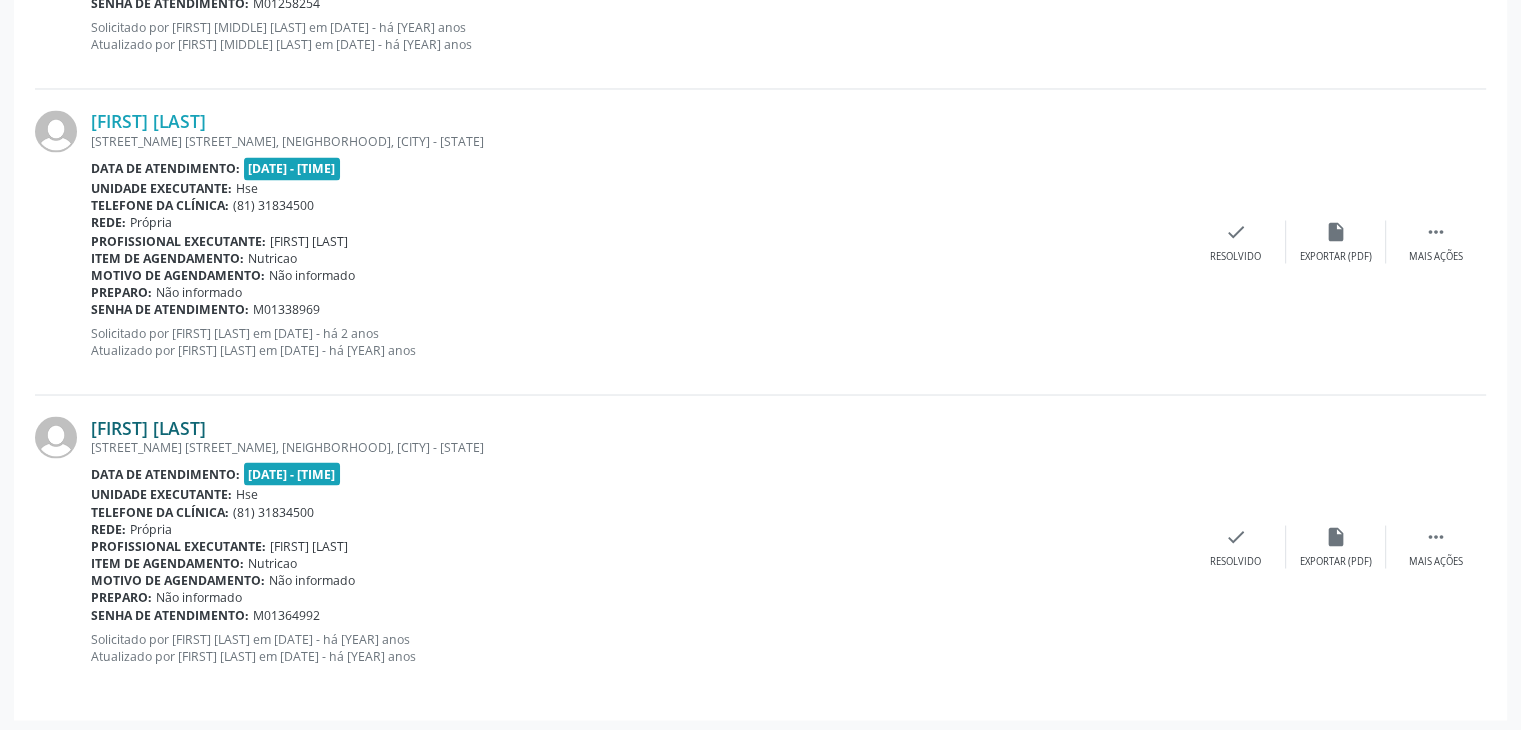 drag, startPoint x: 308, startPoint y: 414, endPoint x: 91, endPoint y: 420, distance: 217.08293 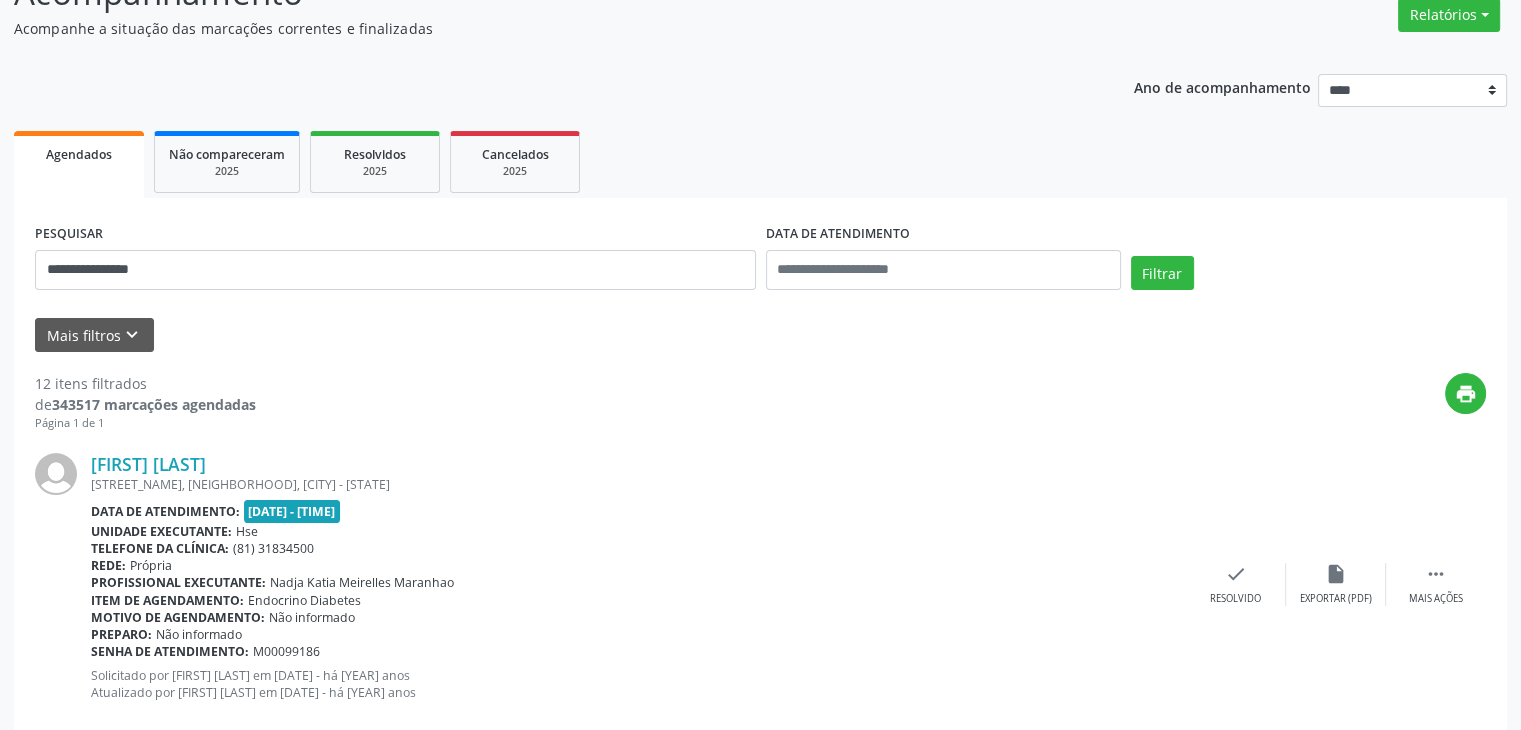 scroll, scrollTop: 165, scrollLeft: 0, axis: vertical 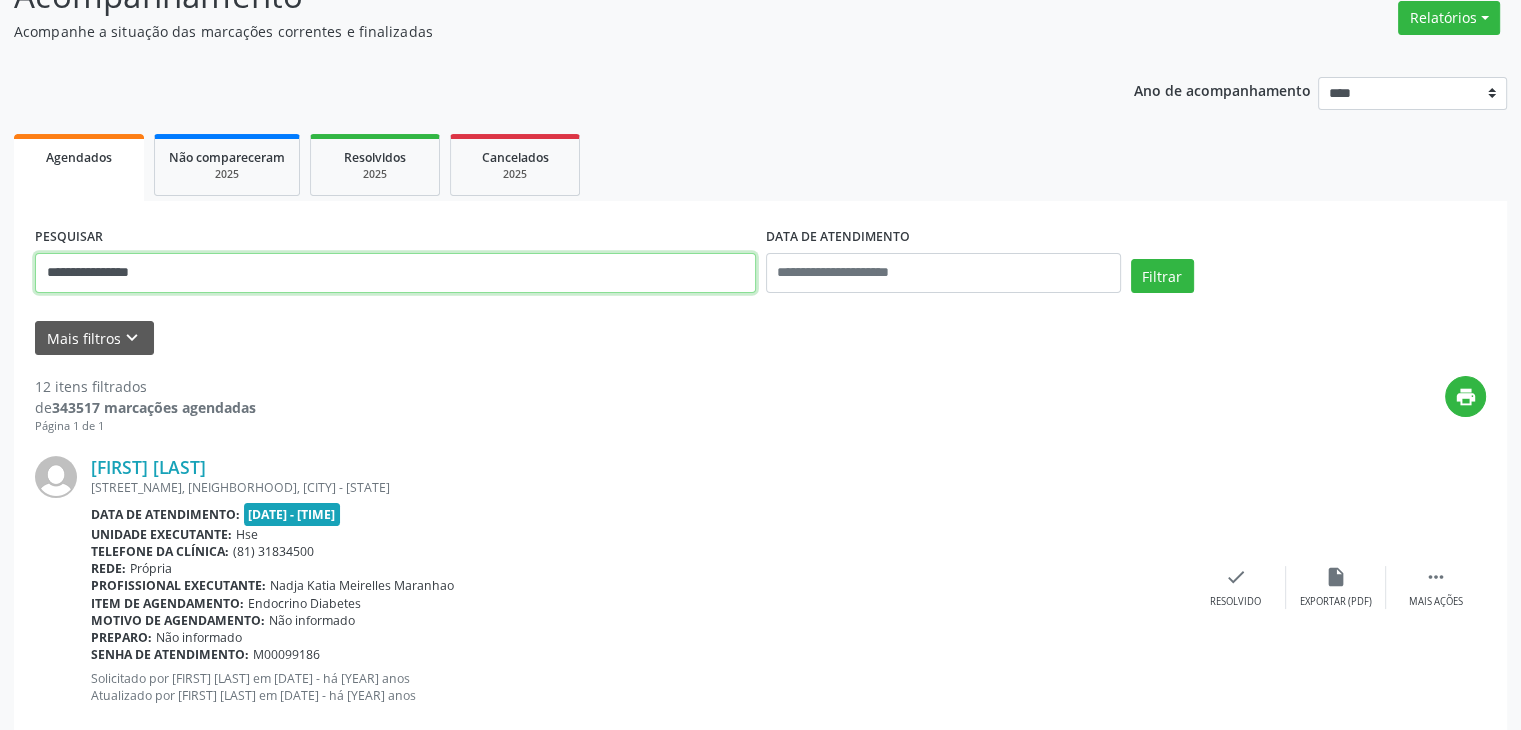 click on "**********" at bounding box center [395, 273] 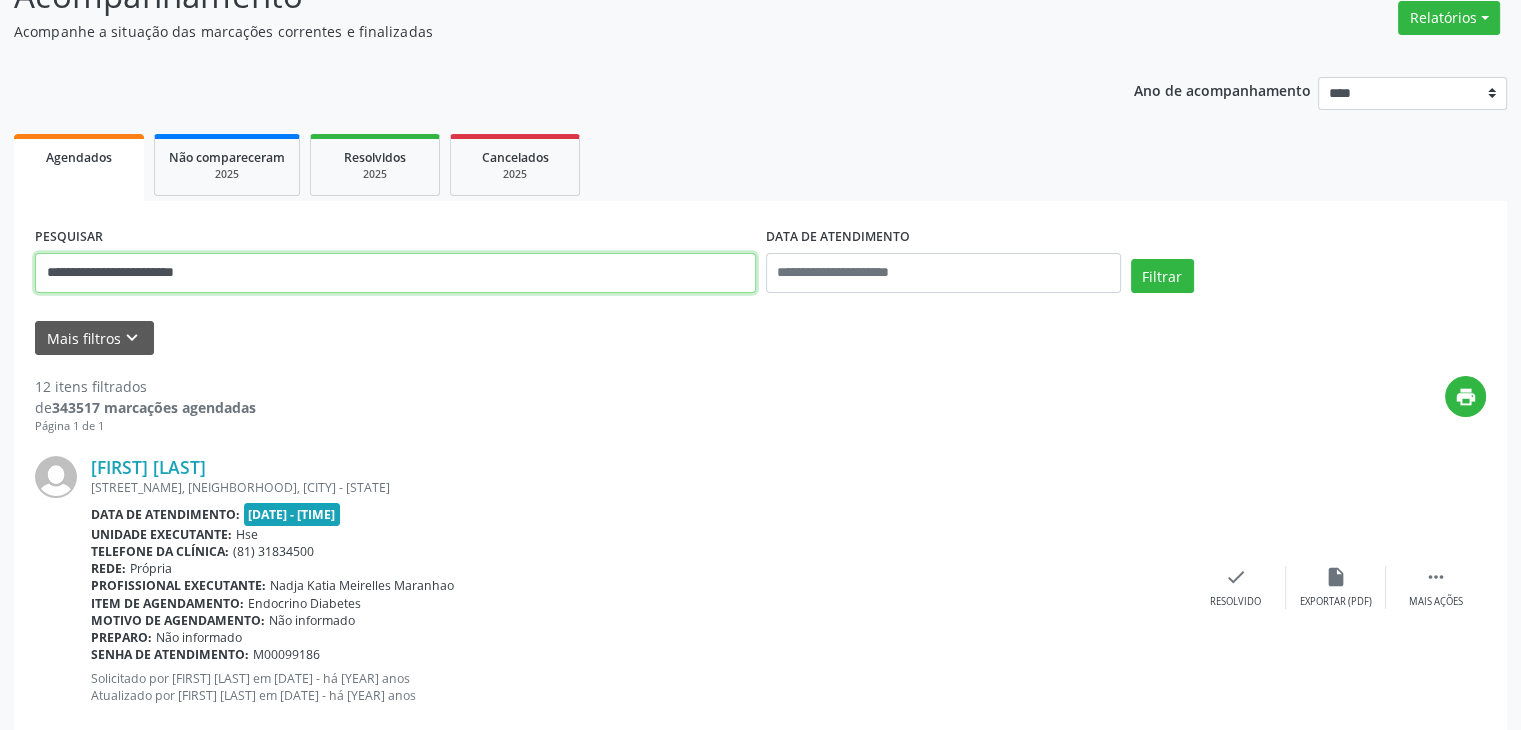 click on "Filtrar" at bounding box center [1162, 276] 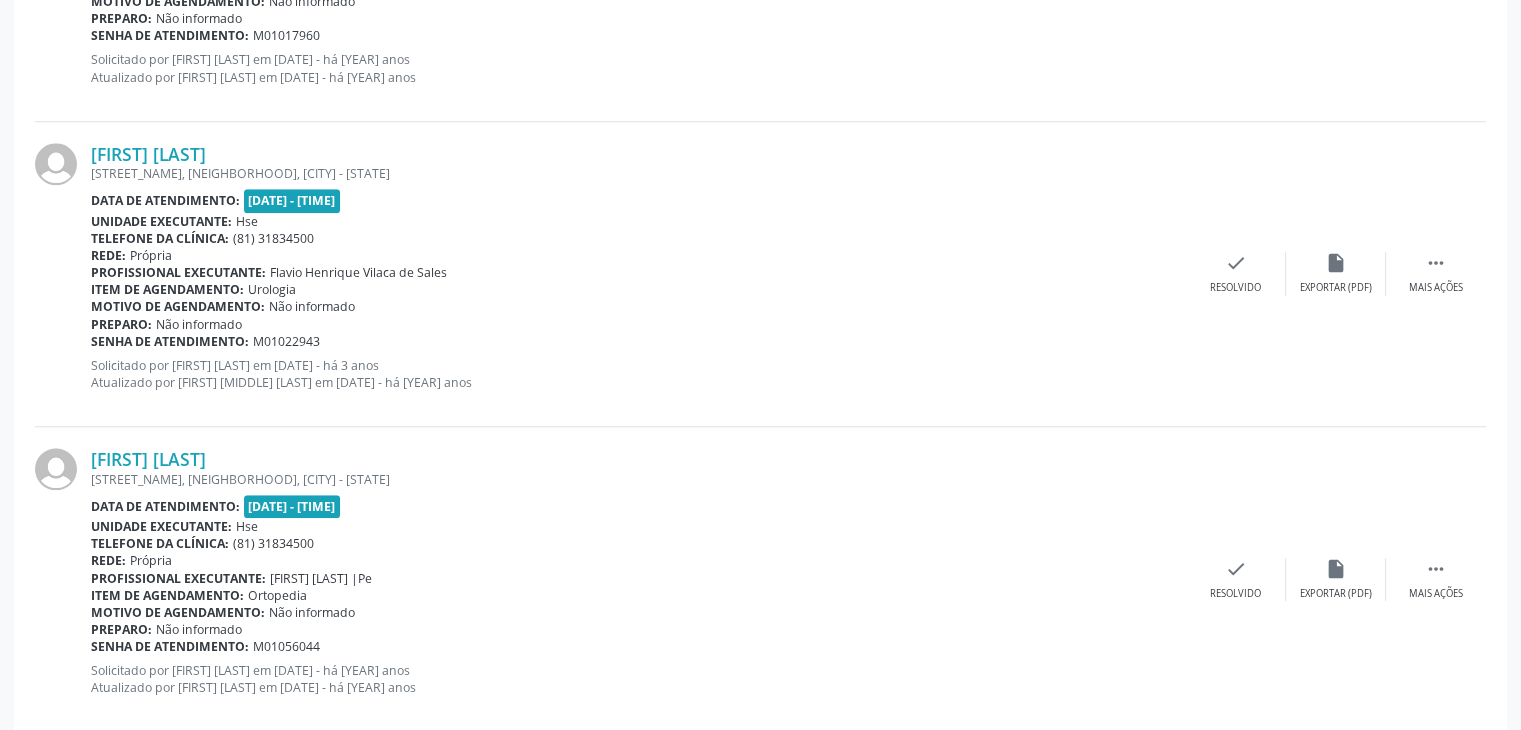 scroll, scrollTop: 1735, scrollLeft: 0, axis: vertical 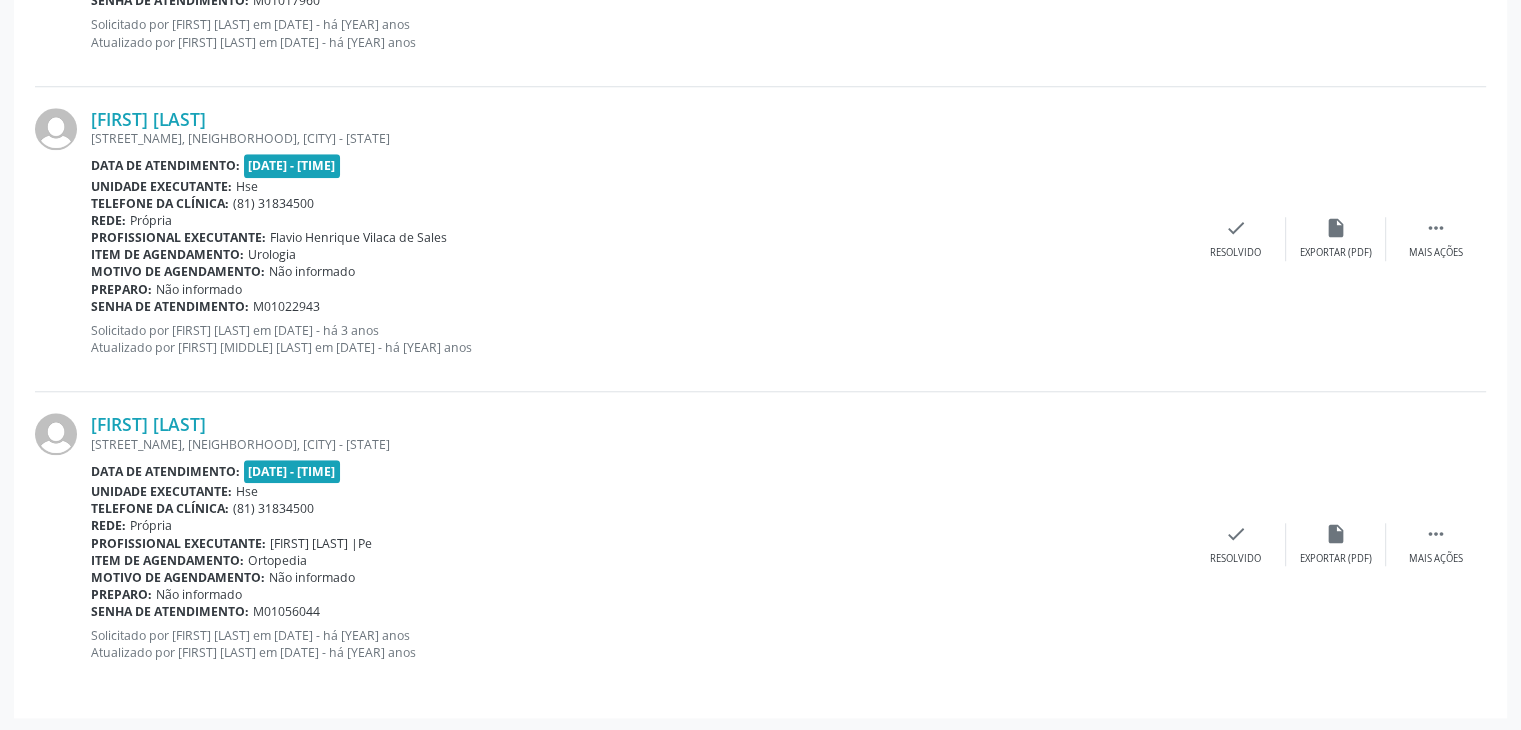drag, startPoint x: 347, startPoint y: 413, endPoint x: 84, endPoint y: 418, distance: 263.04752 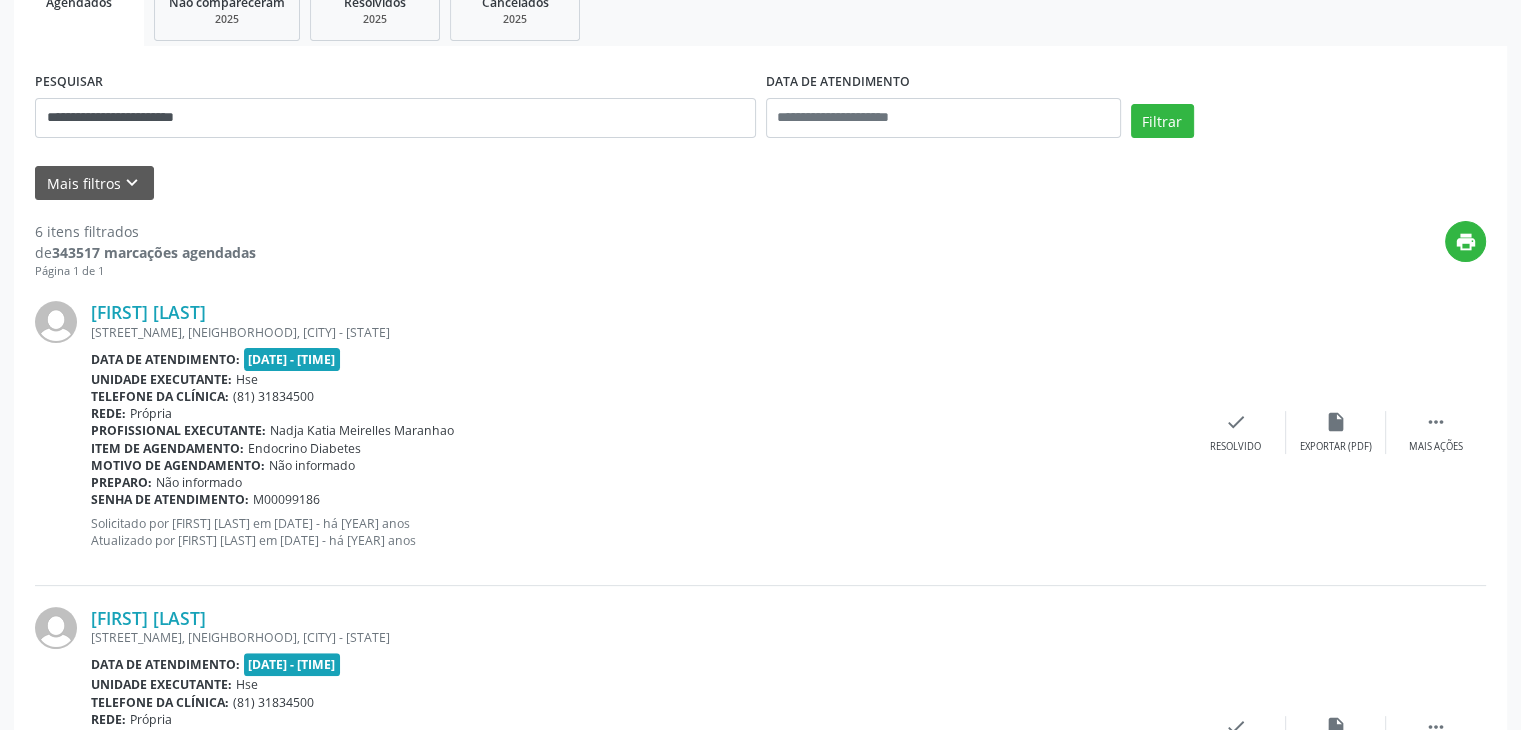 scroll, scrollTop: 0, scrollLeft: 0, axis: both 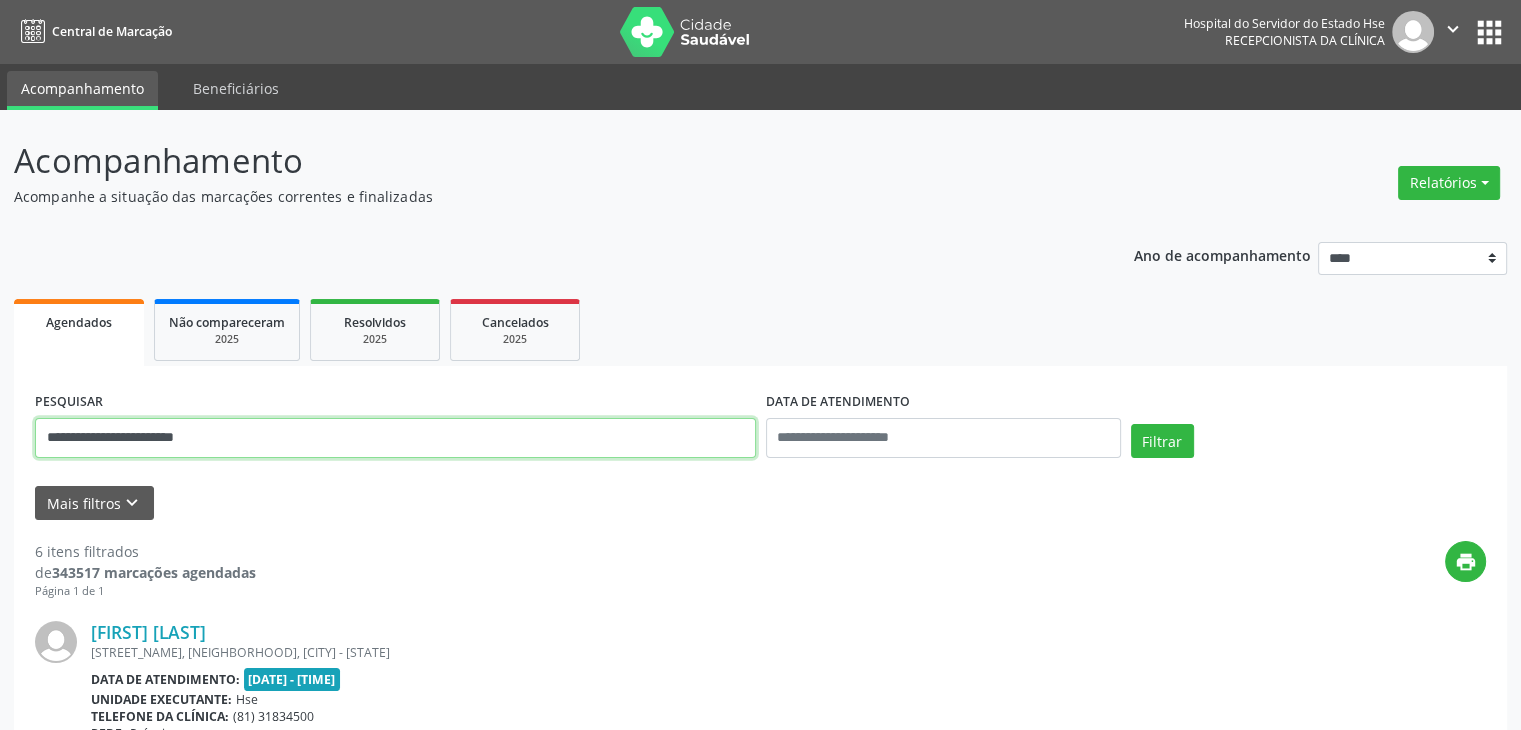 drag, startPoint x: 0, startPoint y: 434, endPoint x: 0, endPoint y: 421, distance: 13 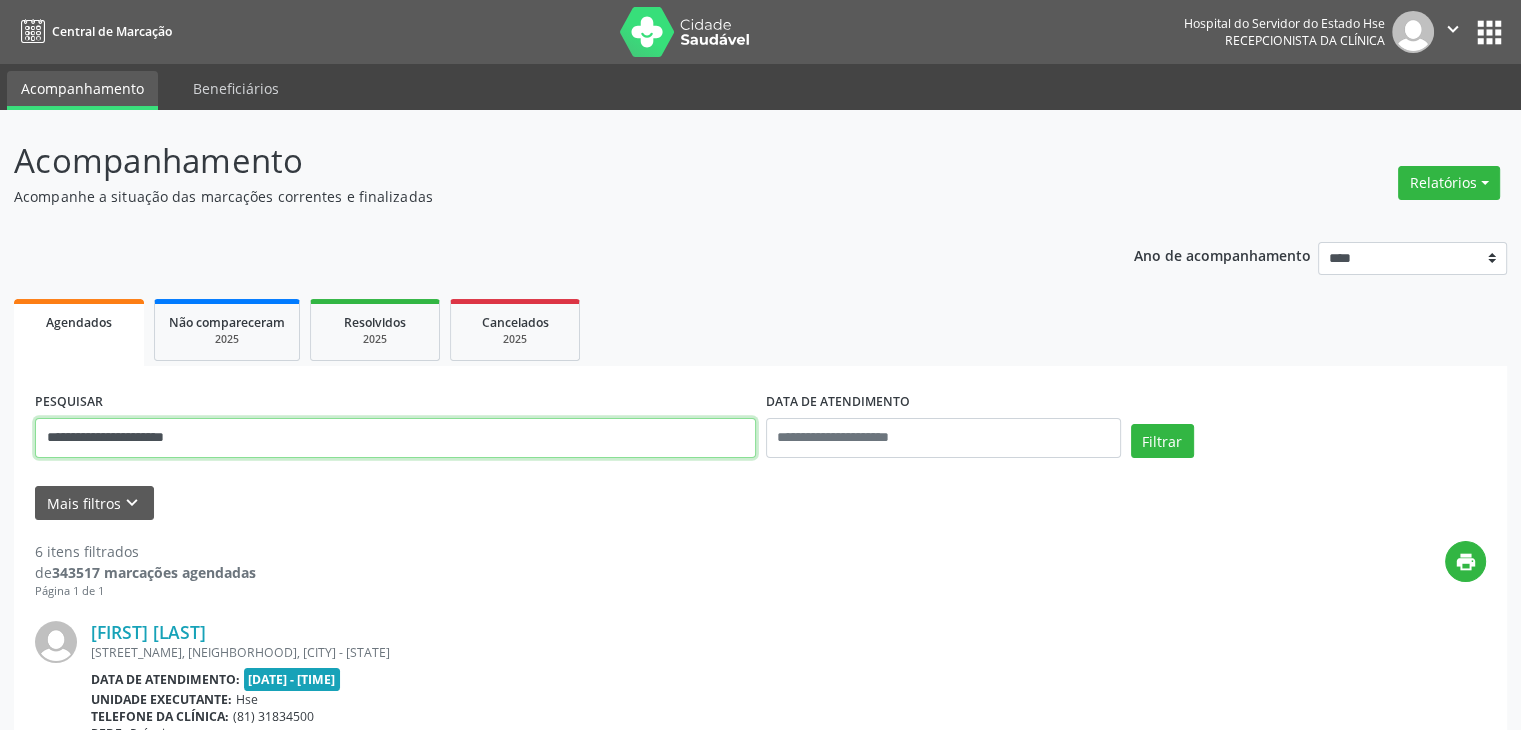 click on "Filtrar" at bounding box center (1162, 441) 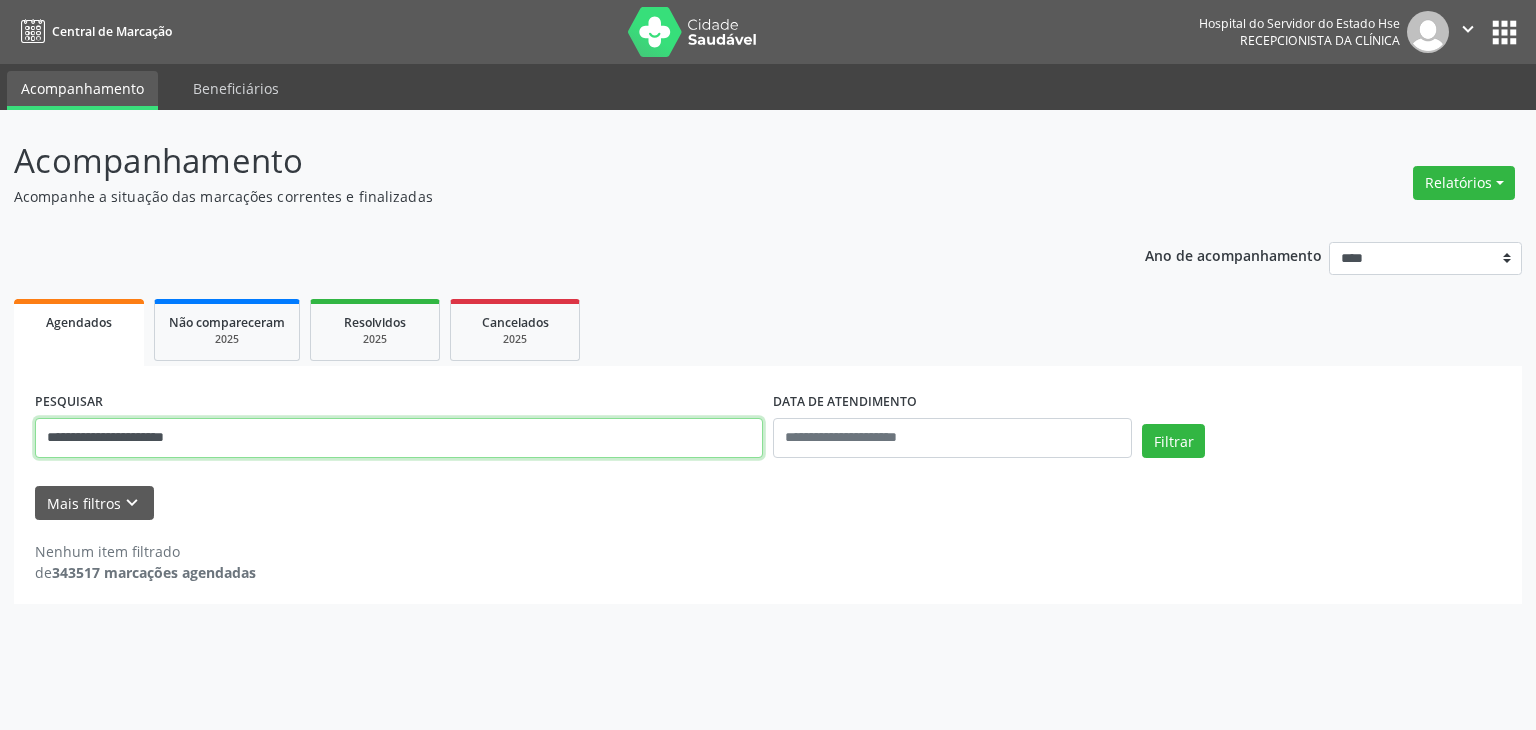 click on "**********" at bounding box center [399, 438] 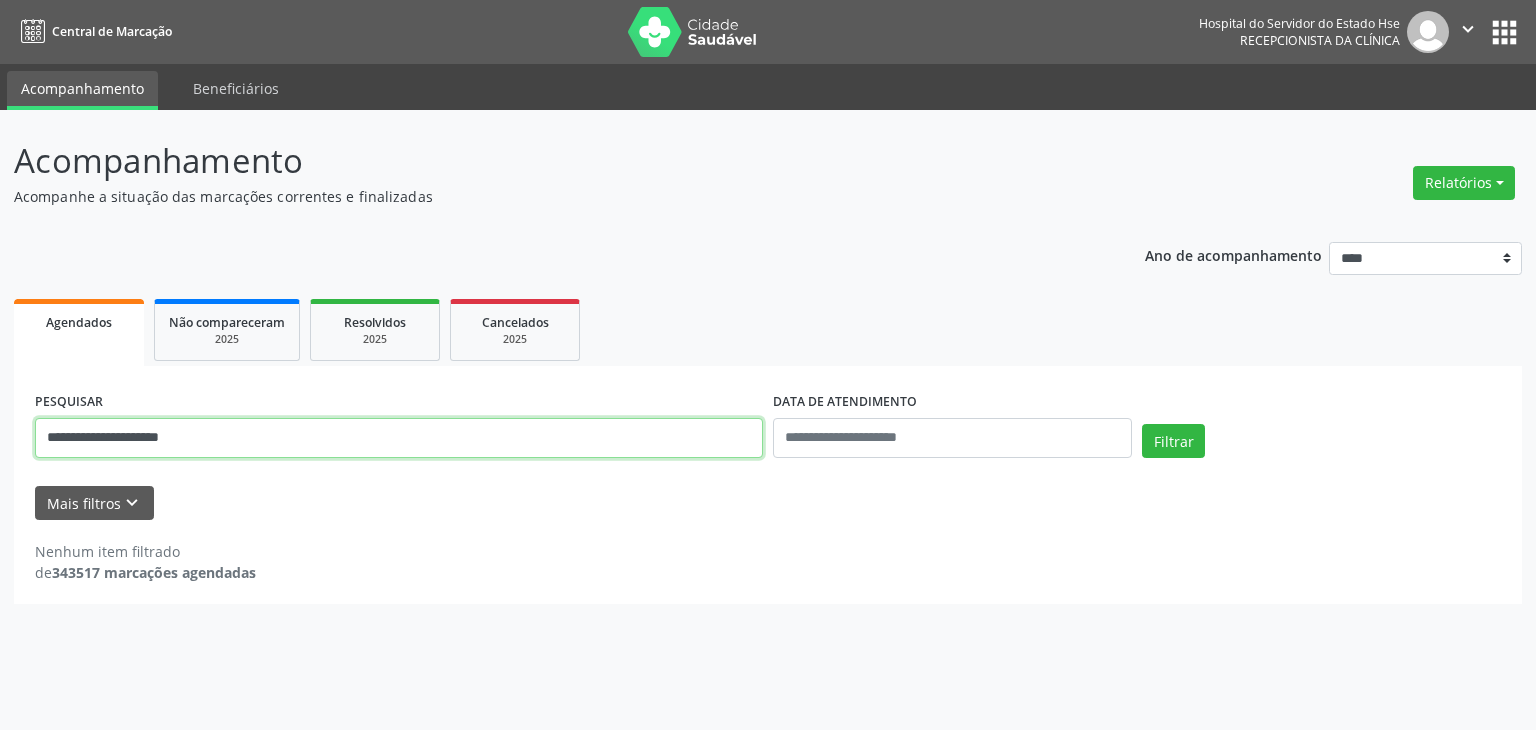 click on "Filtrar" at bounding box center (1173, 441) 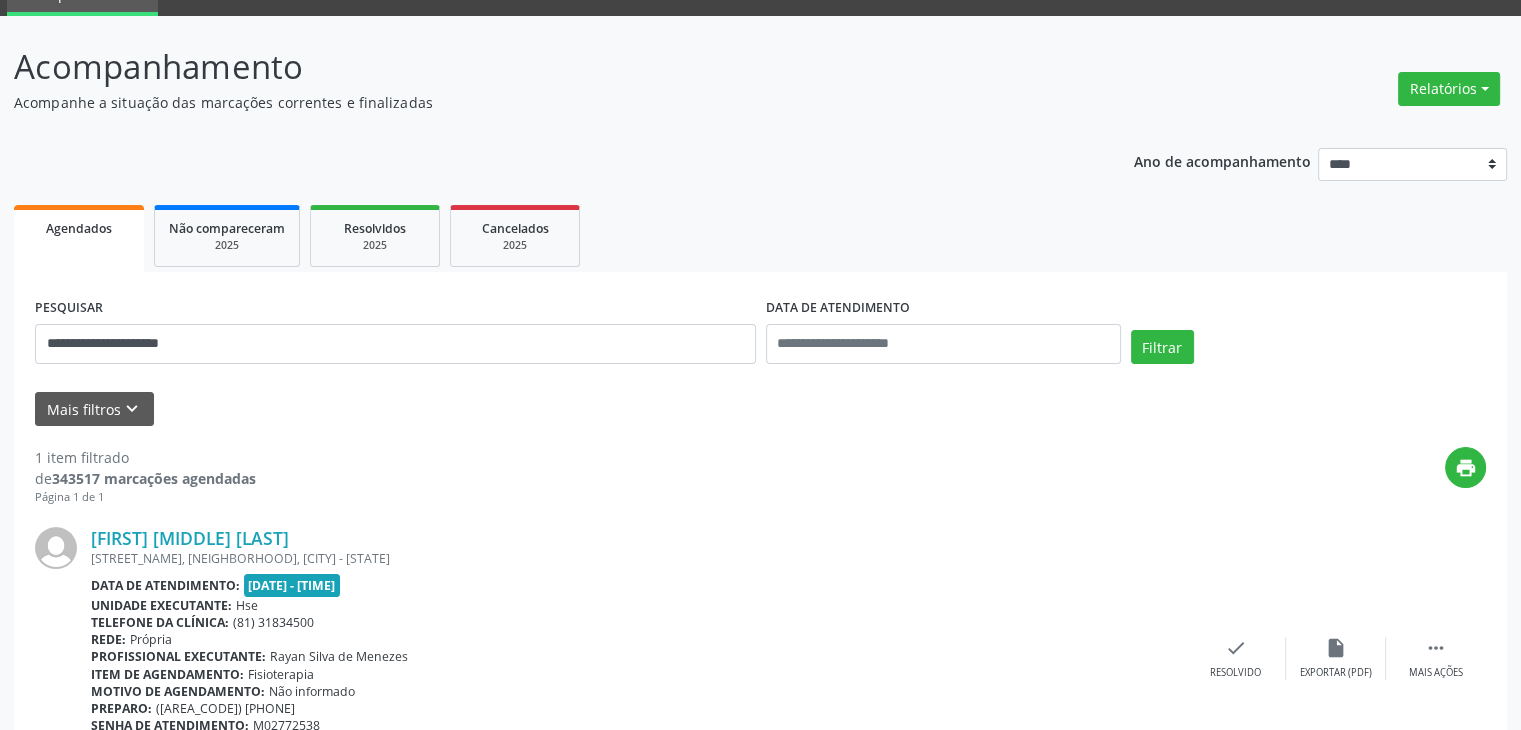 scroll, scrollTop: 209, scrollLeft: 0, axis: vertical 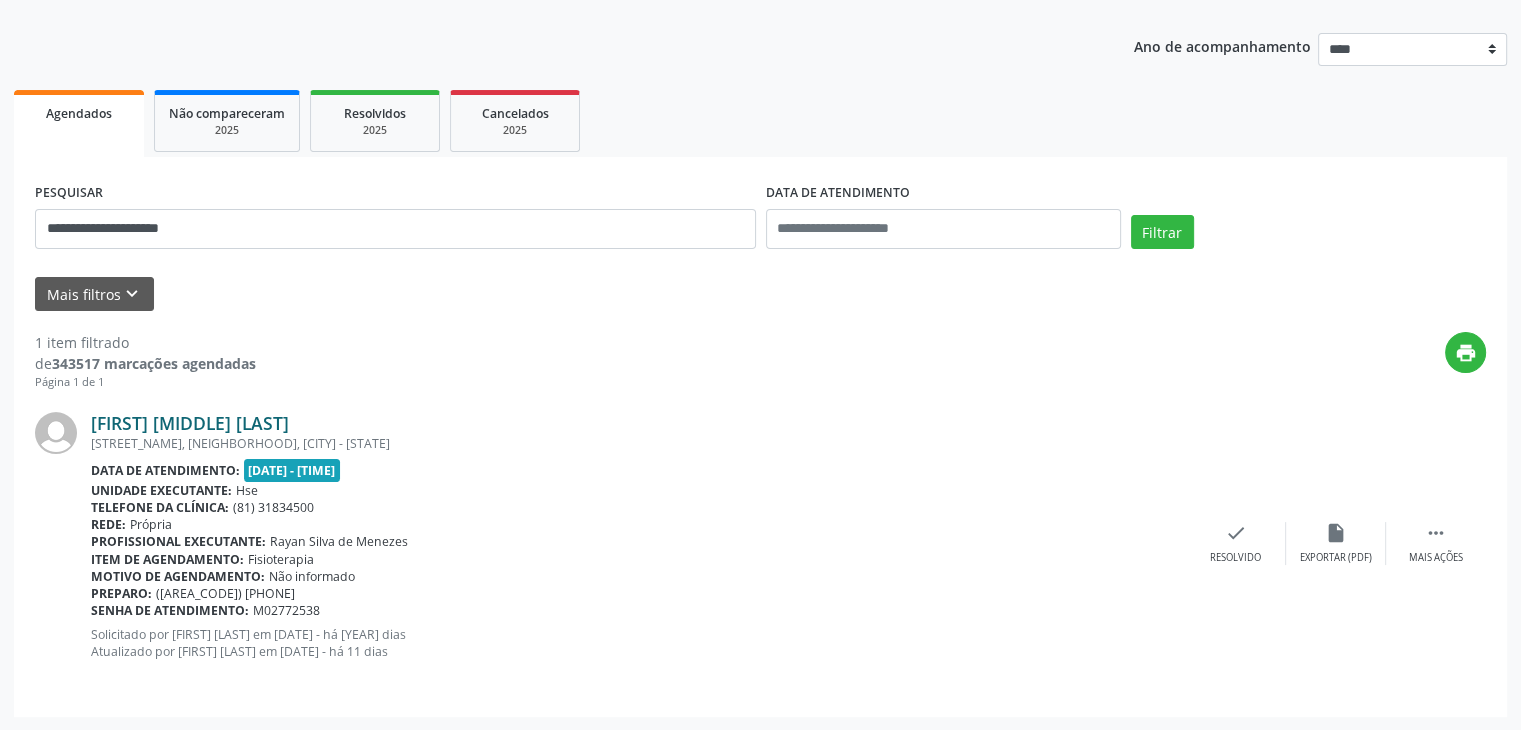 click on "[FIRST] [MIDDLE] [LAST]" at bounding box center (190, 423) 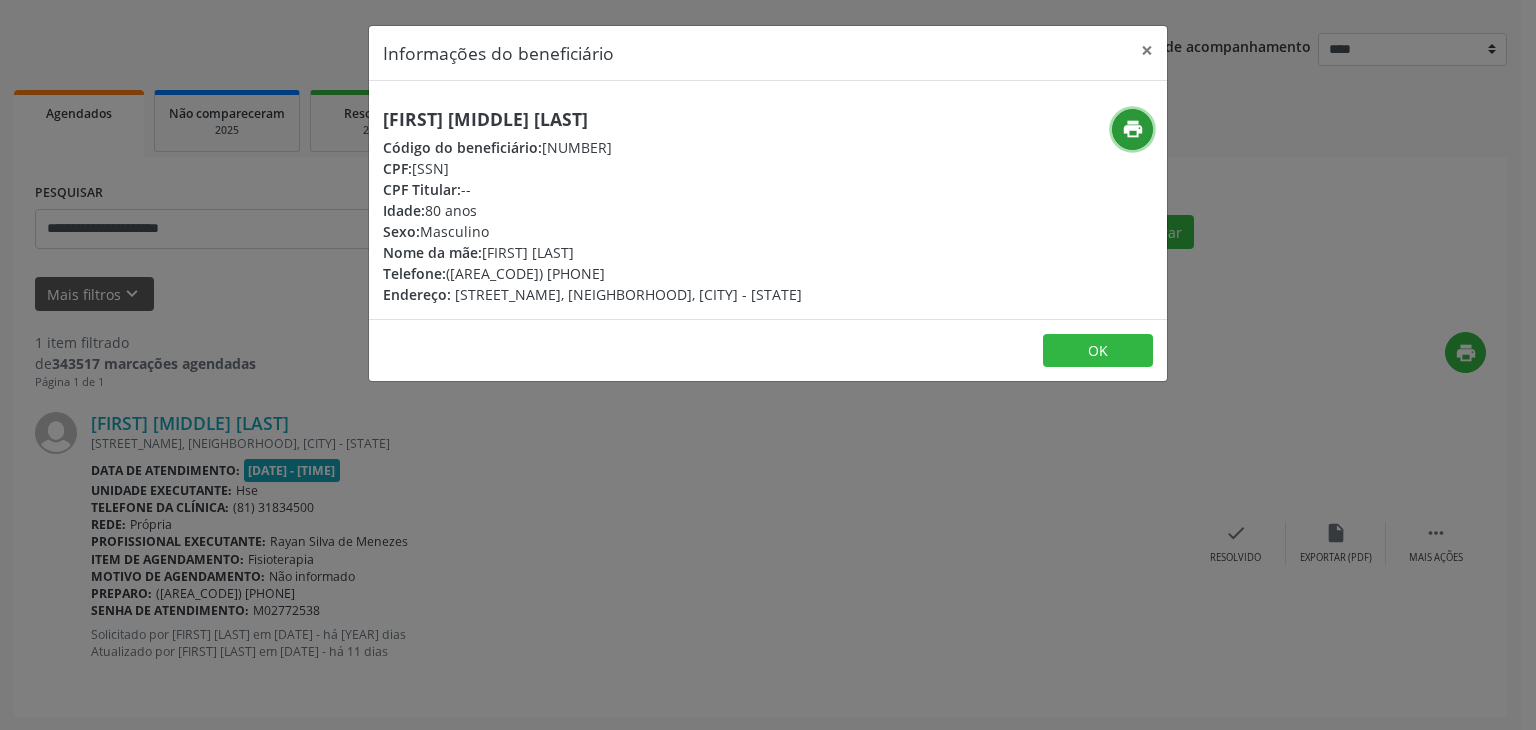 click on "print" at bounding box center [1133, 129] 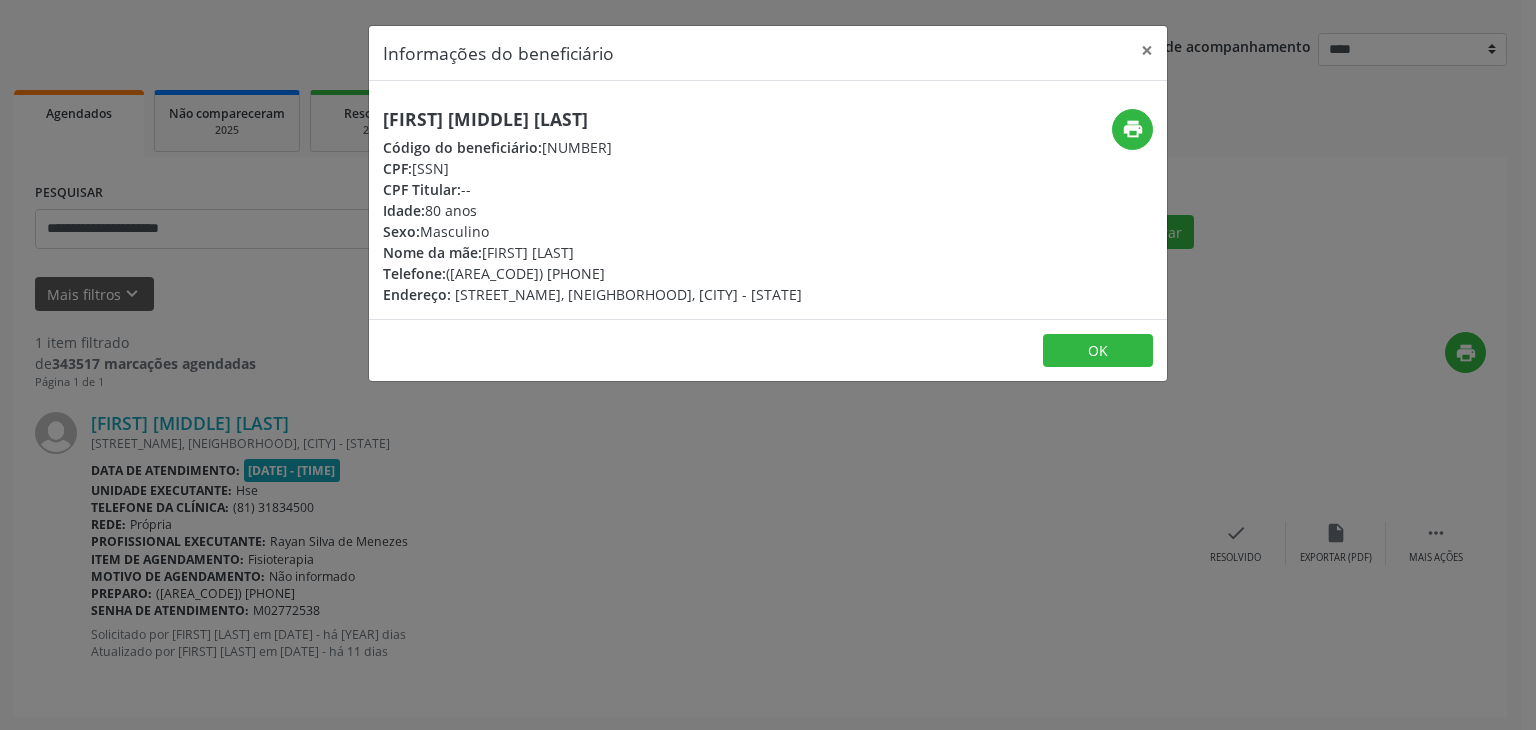 drag, startPoint x: 708, startPoint y: 112, endPoint x: 308, endPoint y: 105, distance: 400.06125 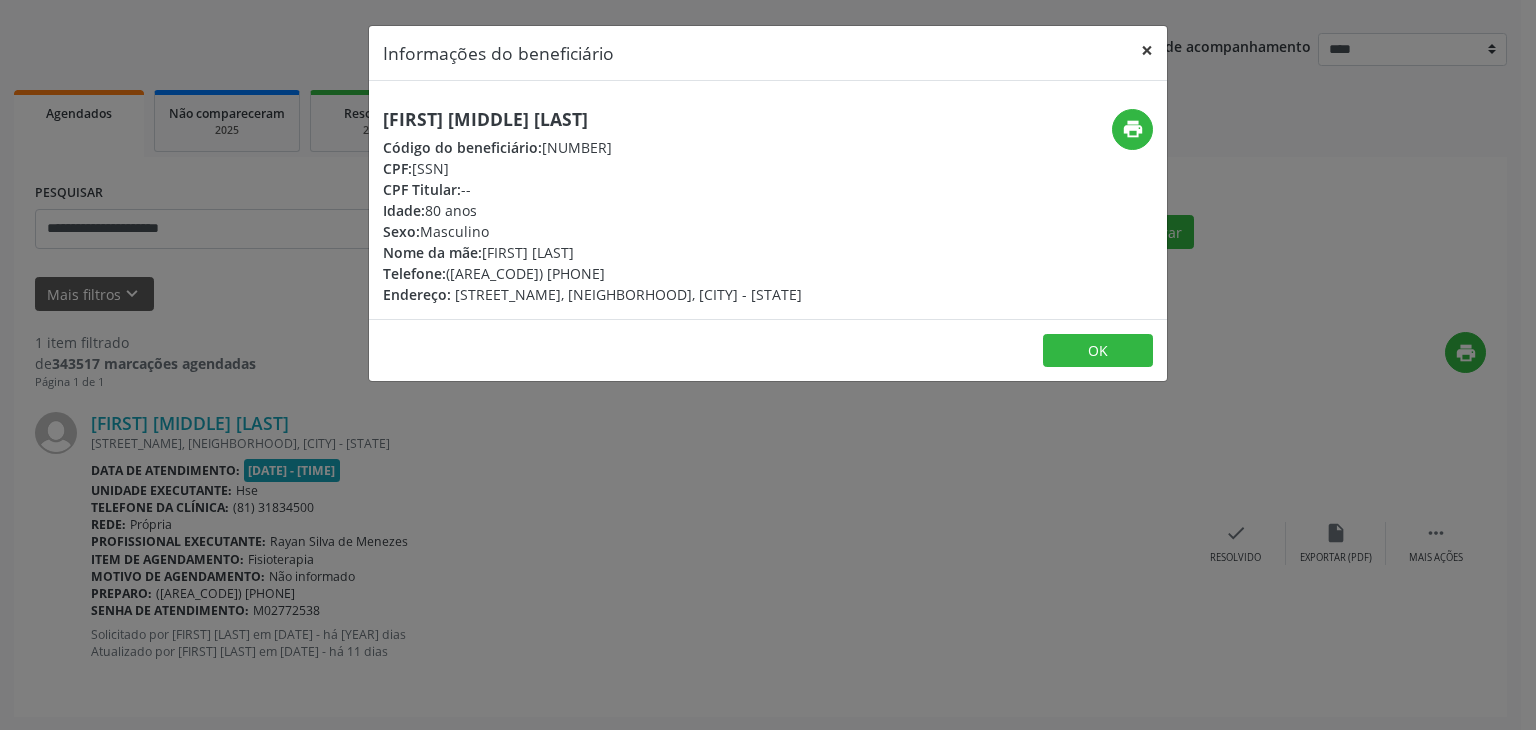 drag, startPoint x: 1148, startPoint y: 45, endPoint x: 546, endPoint y: 227, distance: 628.91016 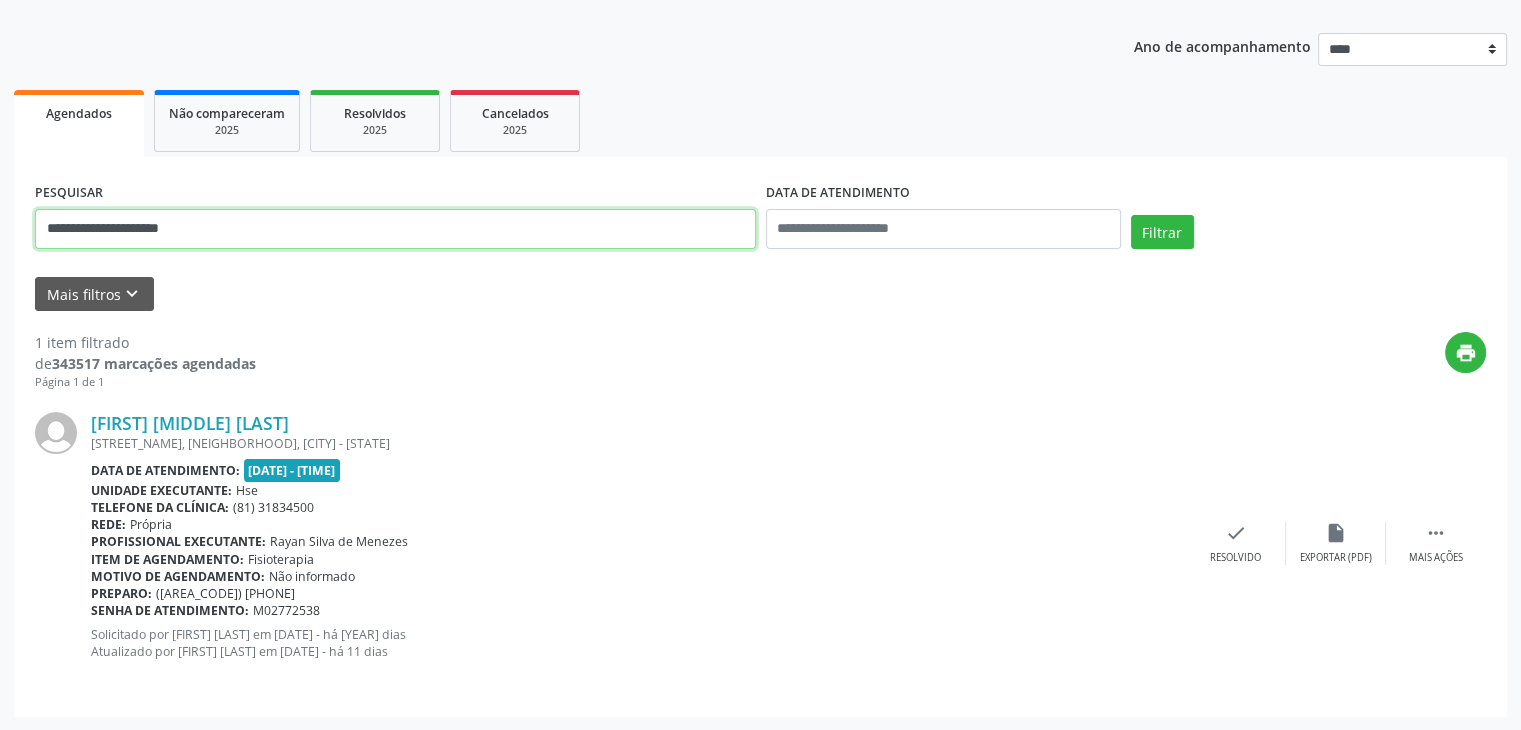 drag, startPoint x: 373, startPoint y: 246, endPoint x: 0, endPoint y: 230, distance: 373.34302 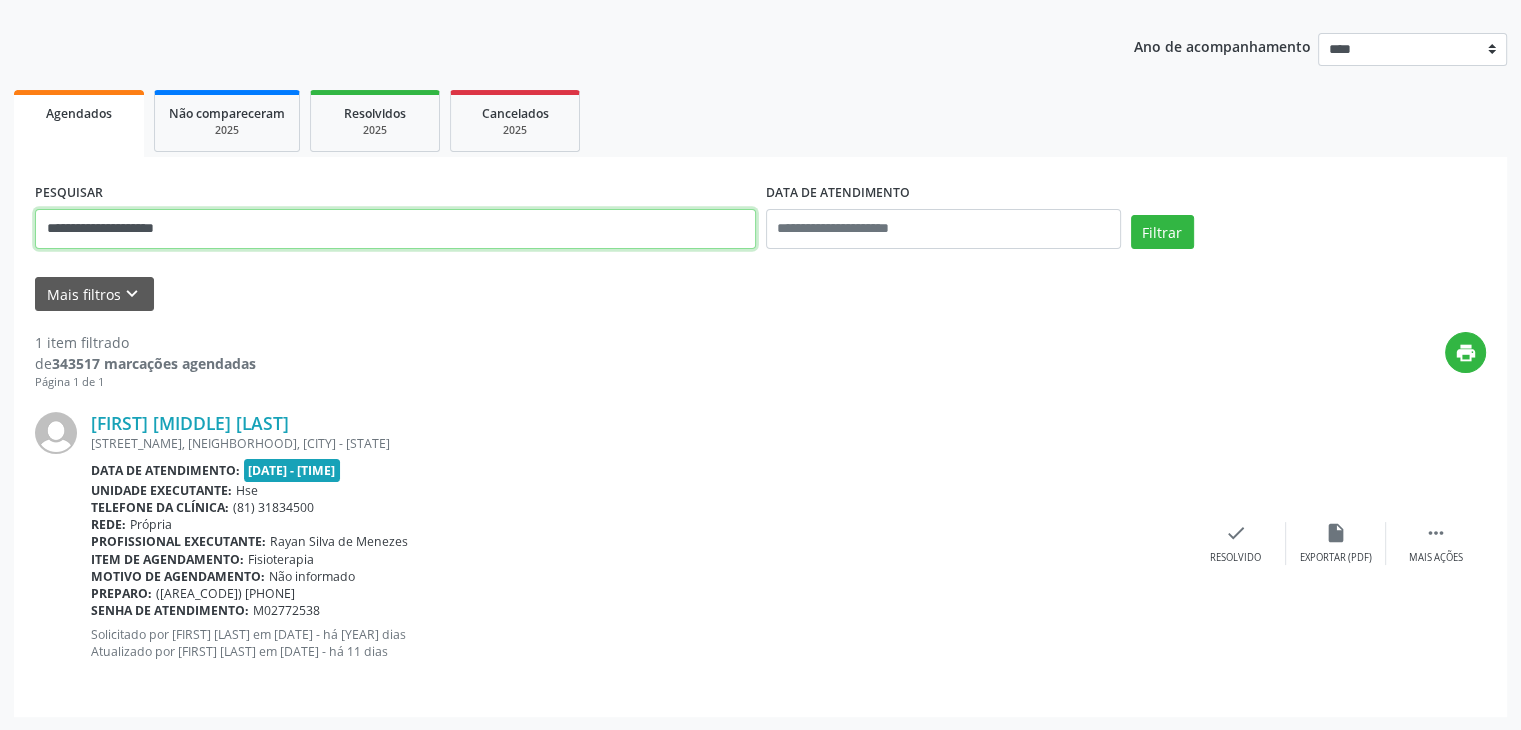 click on "Filtrar" at bounding box center [1162, 232] 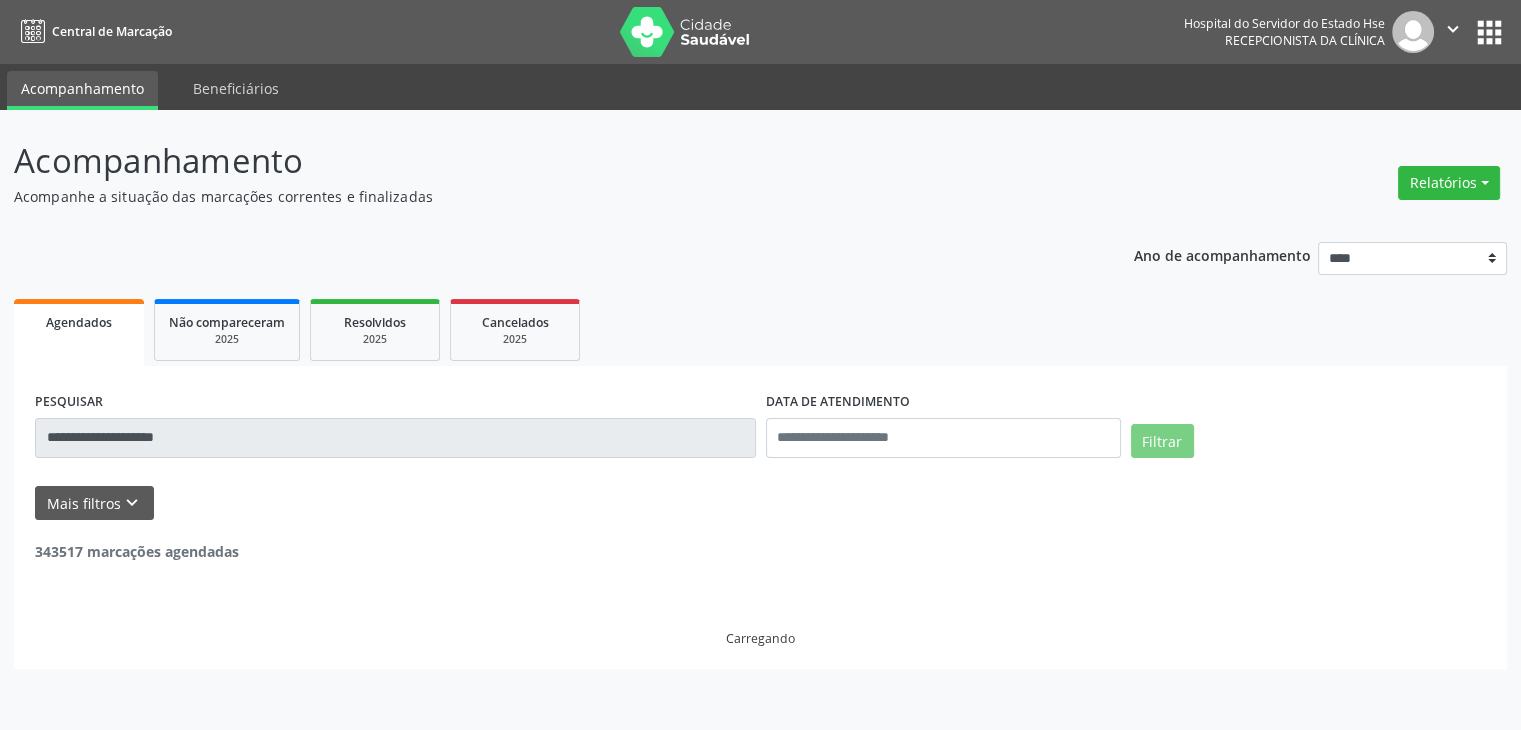 scroll, scrollTop: 0, scrollLeft: 0, axis: both 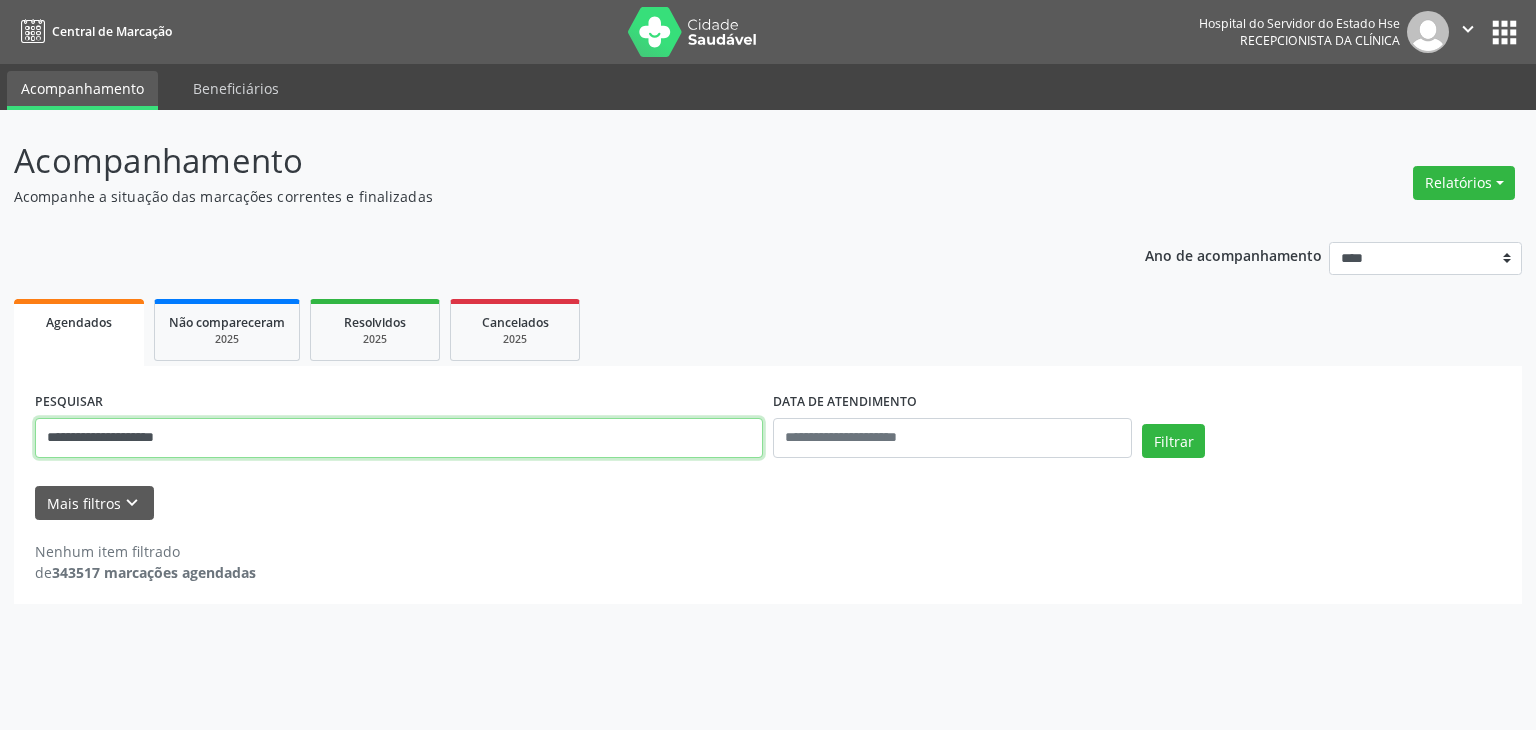 drag, startPoint x: 138, startPoint y: 437, endPoint x: 0, endPoint y: 437, distance: 138 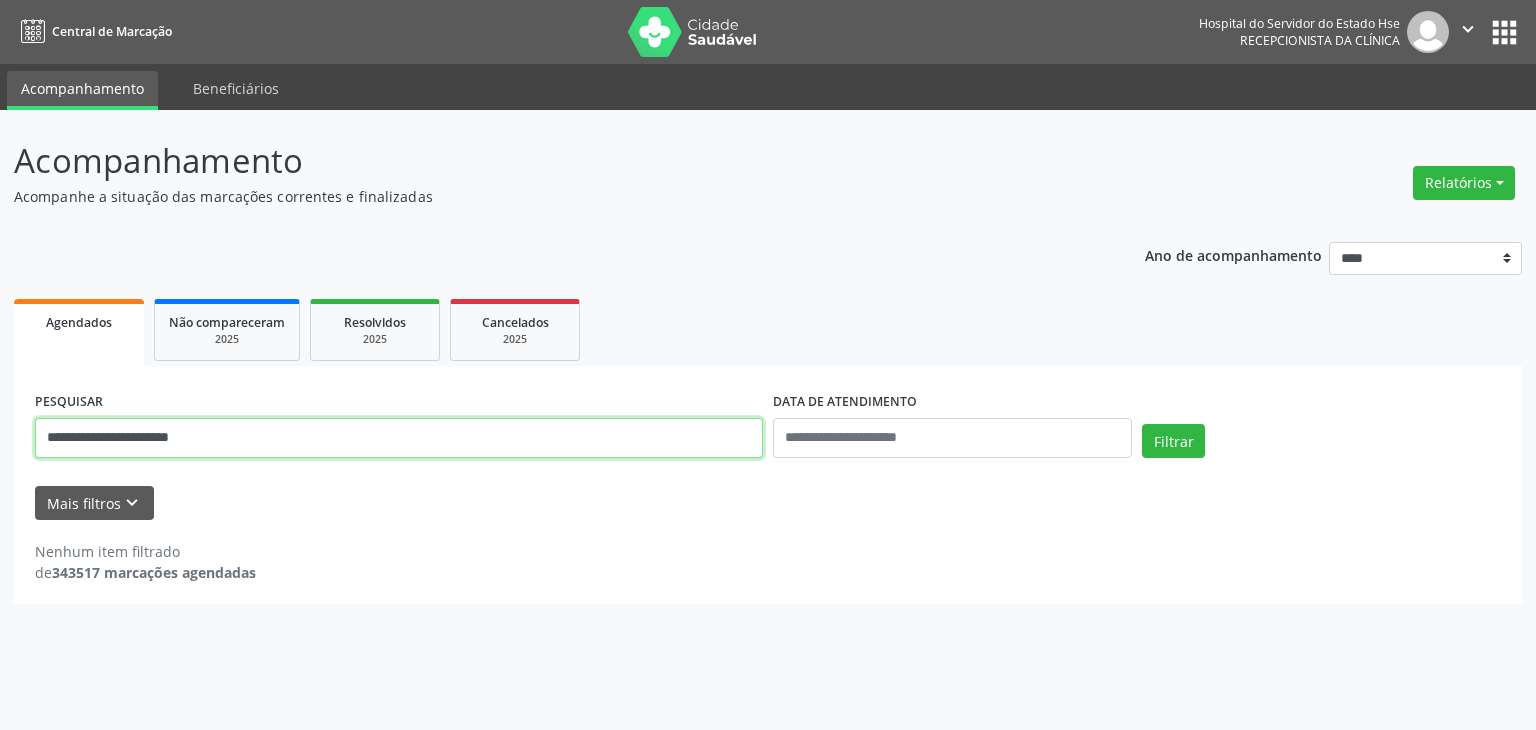 click on "Filtrar" at bounding box center (1173, 441) 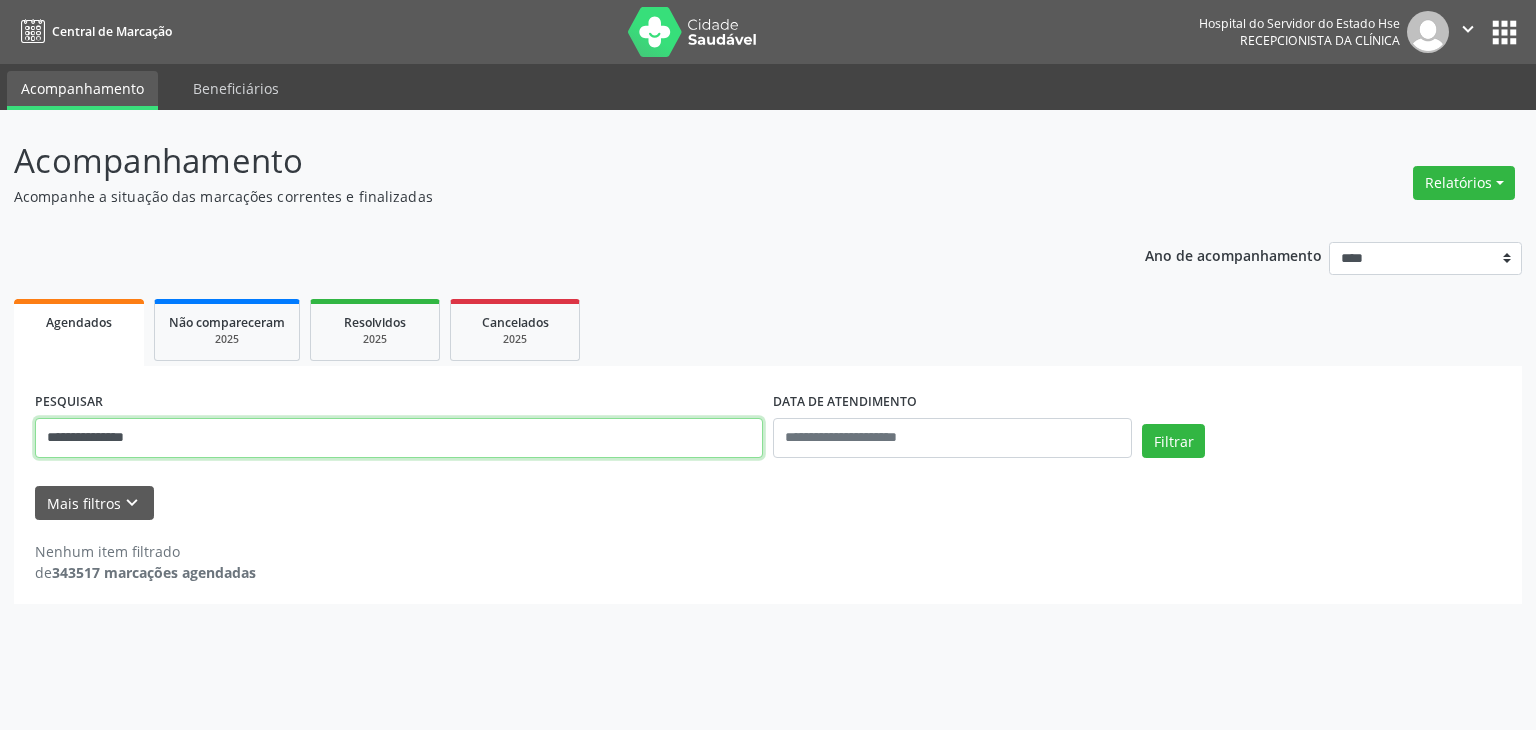 click on "Filtrar" at bounding box center [1173, 441] 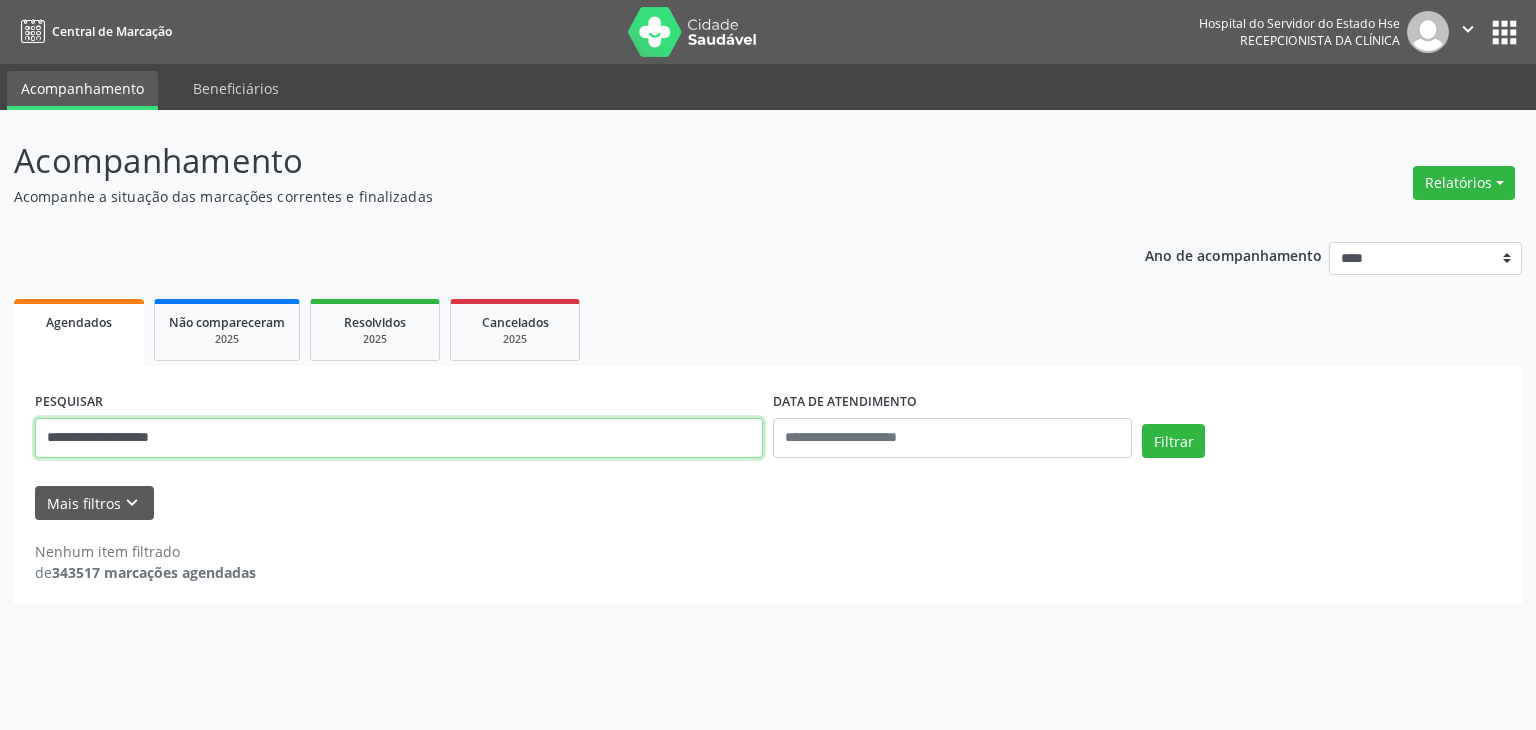 click on "Filtrar" at bounding box center (1173, 441) 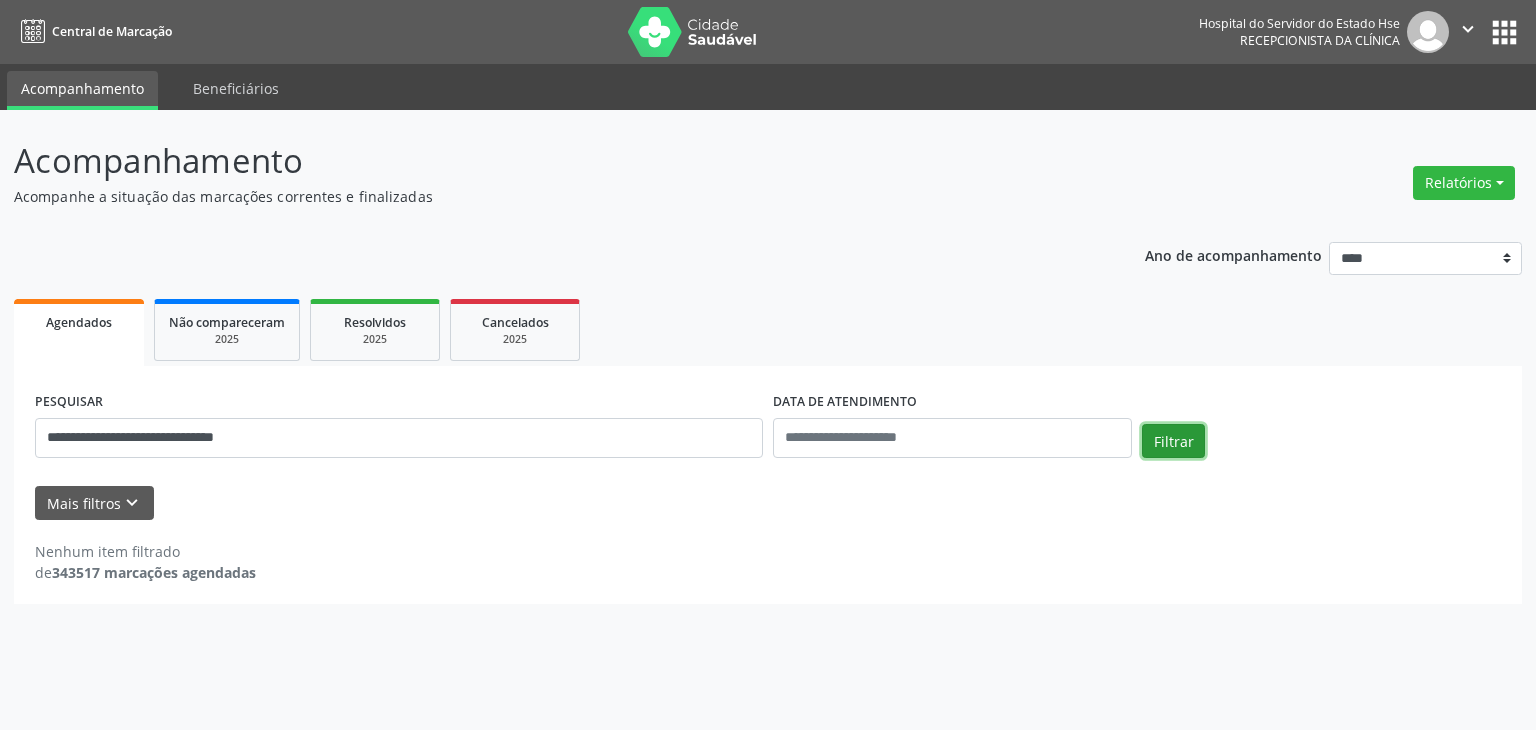 click on "Filtrar" at bounding box center [1173, 441] 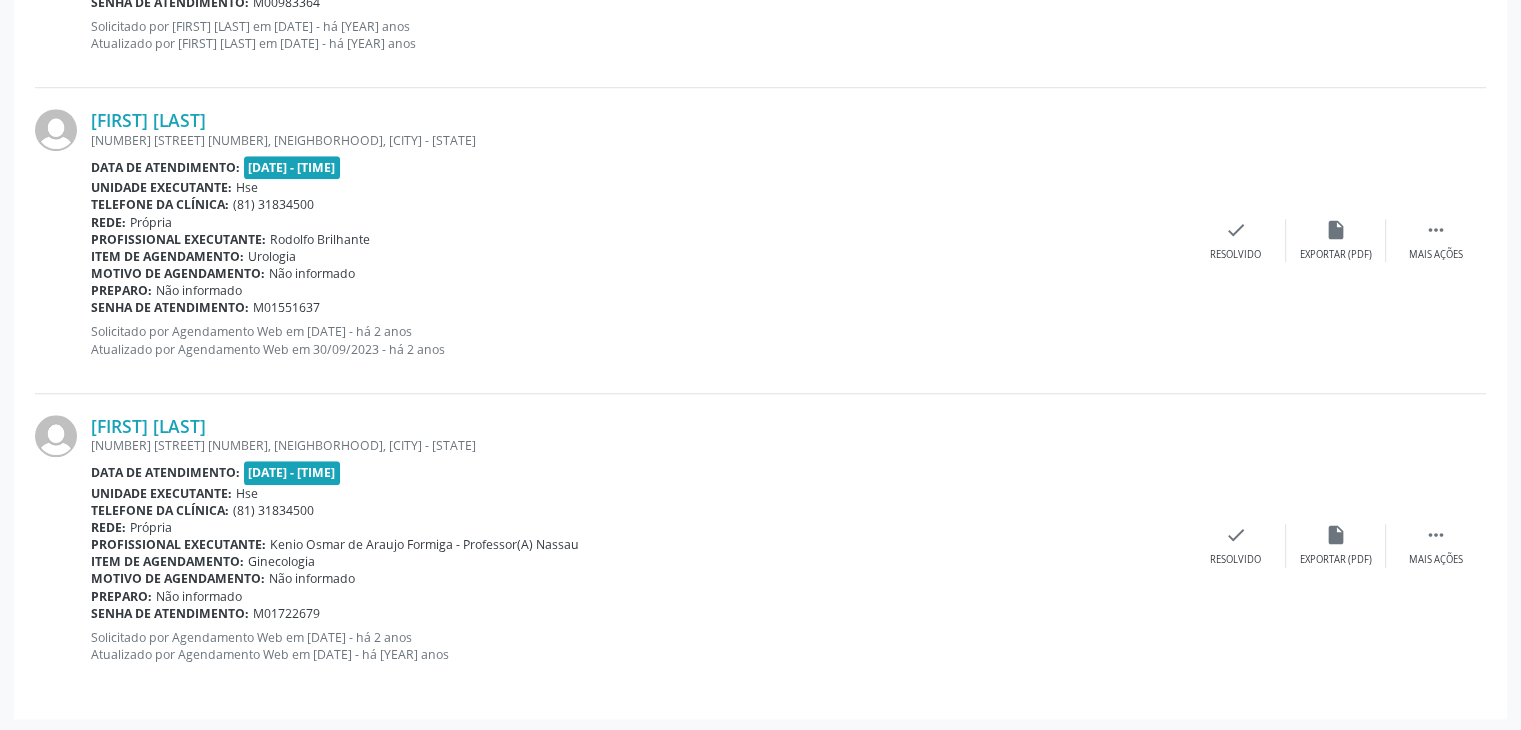 scroll, scrollTop: 1430, scrollLeft: 0, axis: vertical 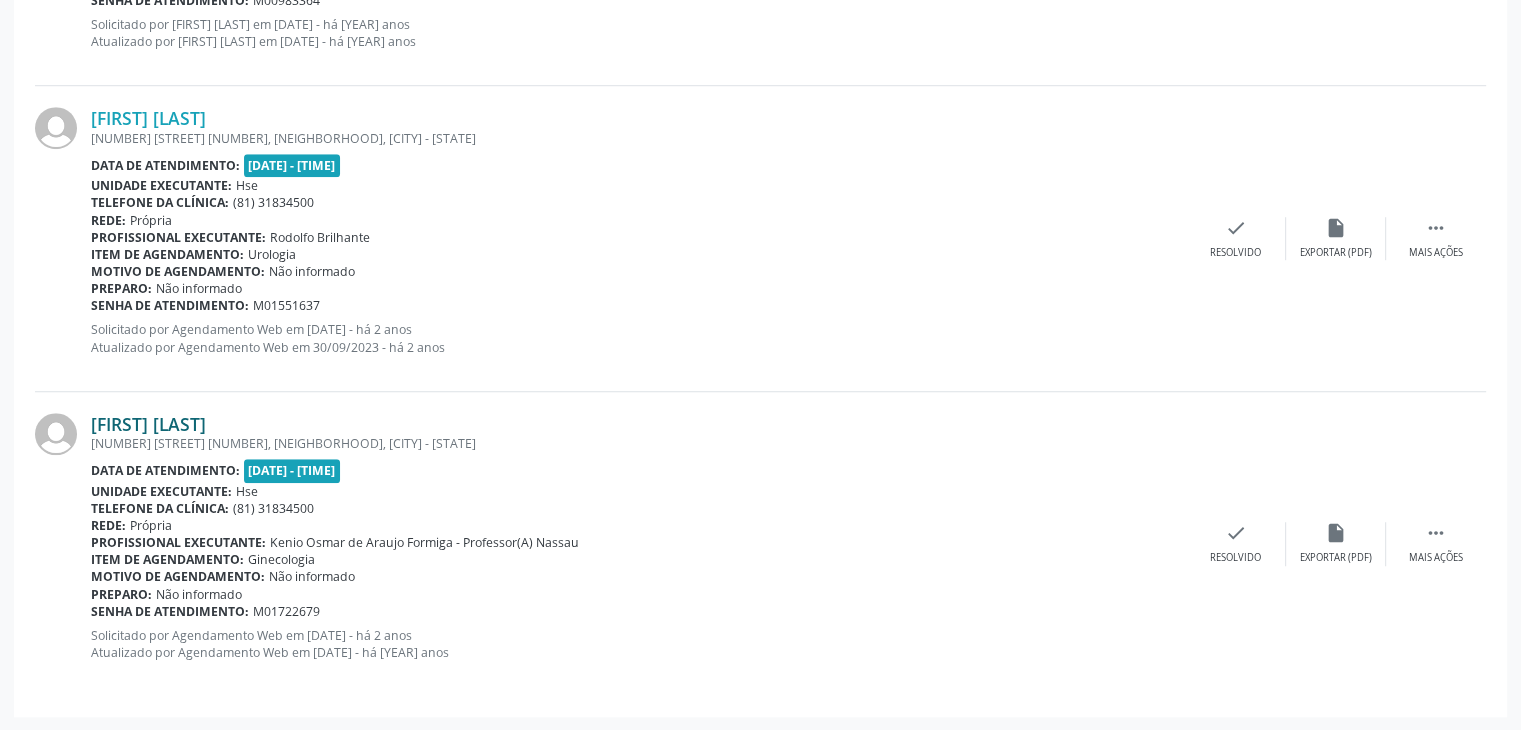 click on "[FIRST] [LAST]" at bounding box center [148, 424] 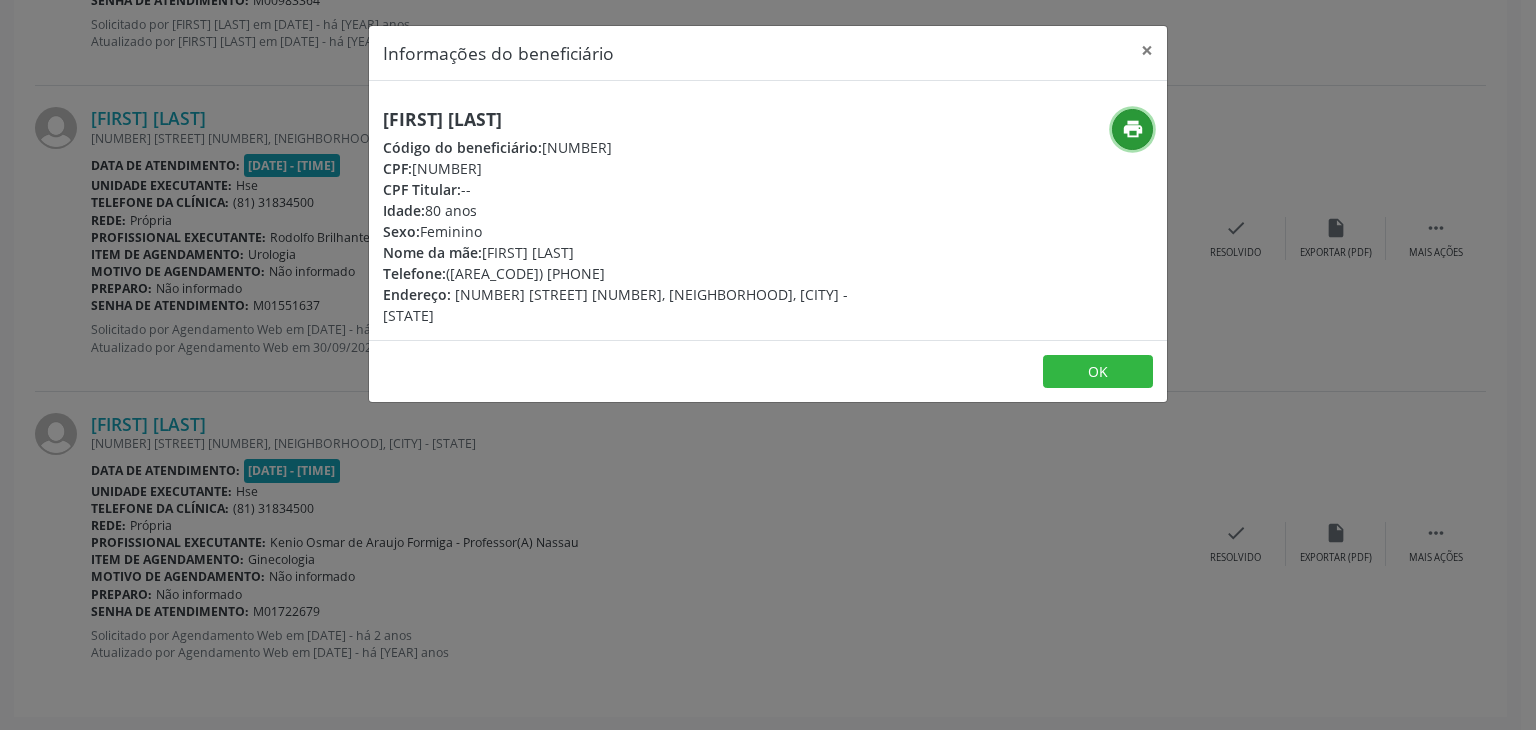 click on "print" at bounding box center (1133, 129) 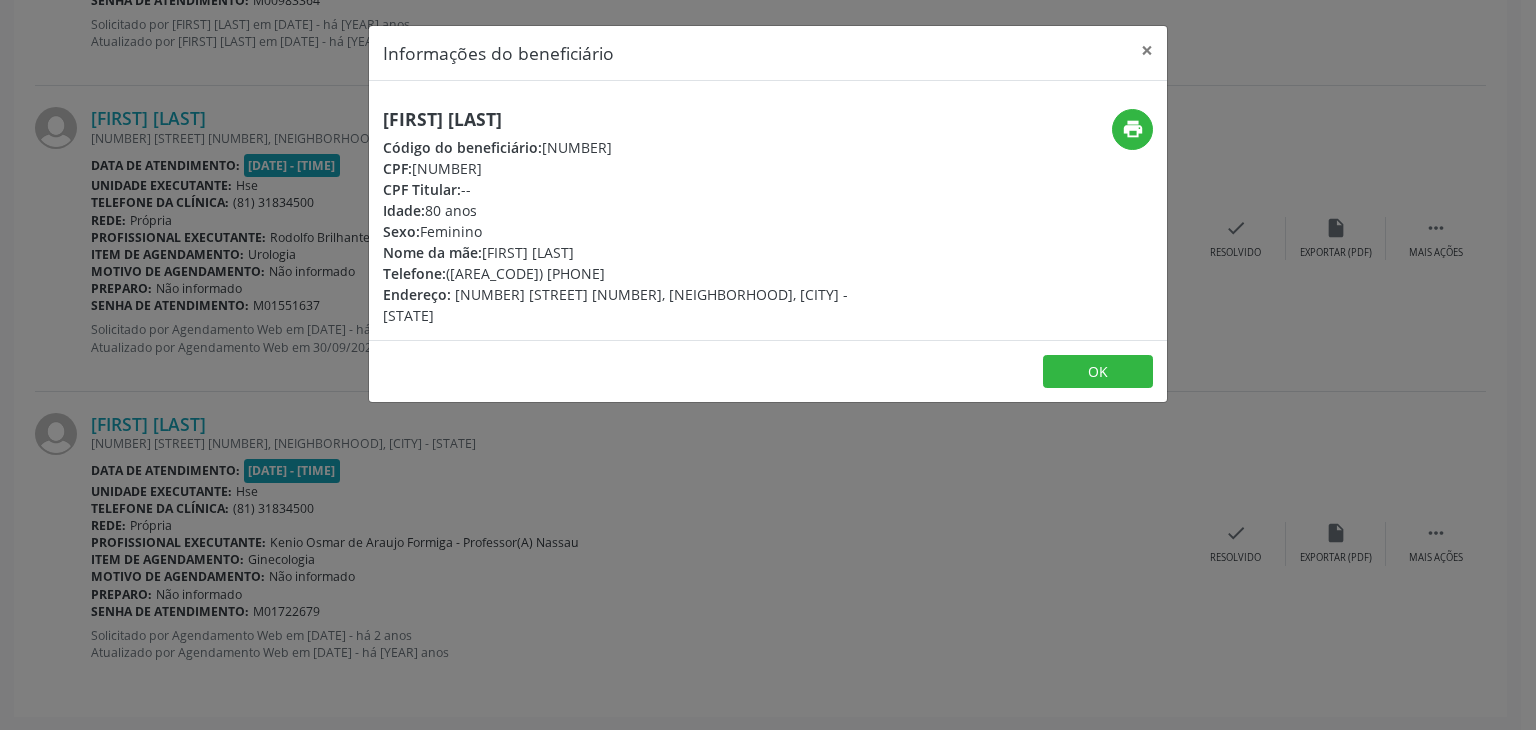 drag, startPoint x: 752, startPoint y: 111, endPoint x: 364, endPoint y: 124, distance: 388.2177 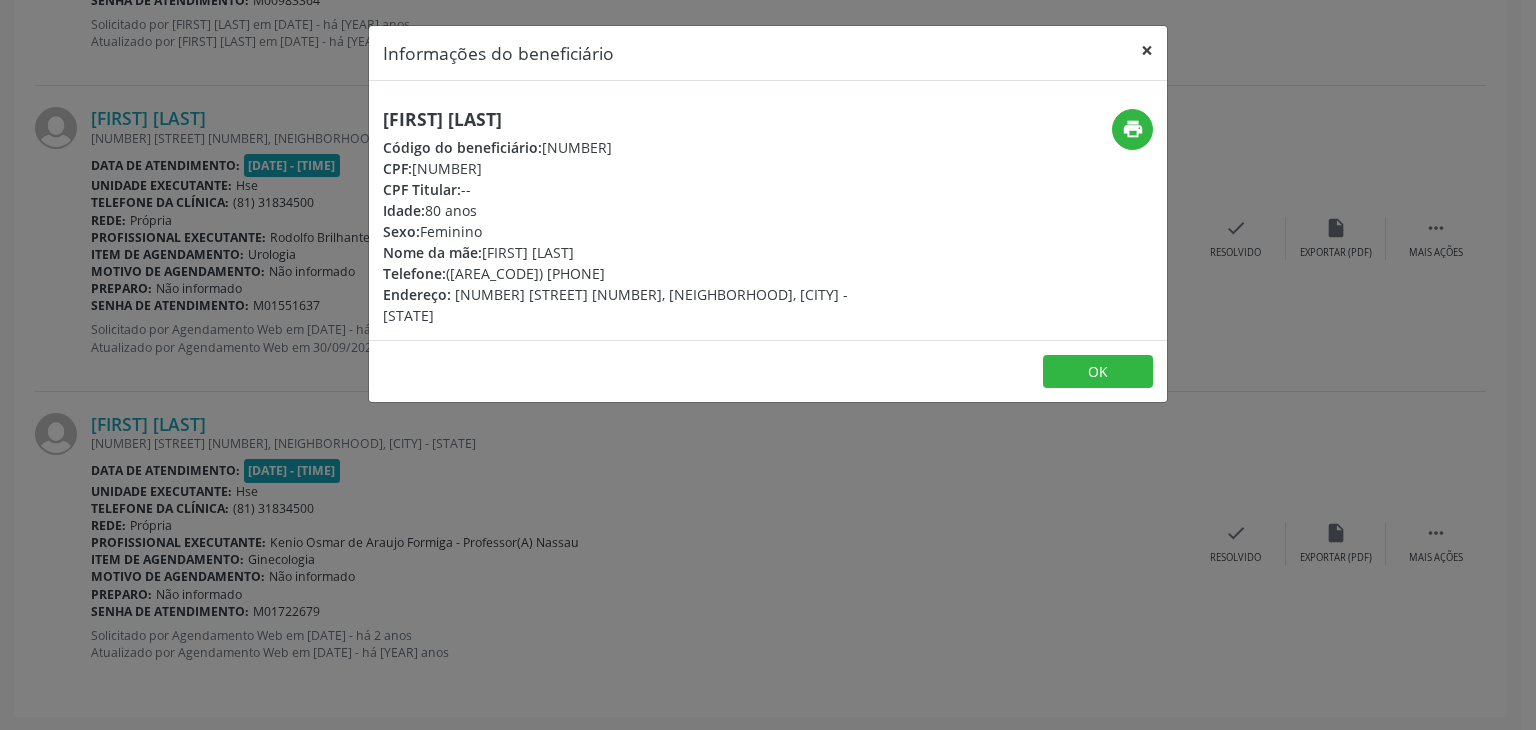 click on "×" at bounding box center (1147, 50) 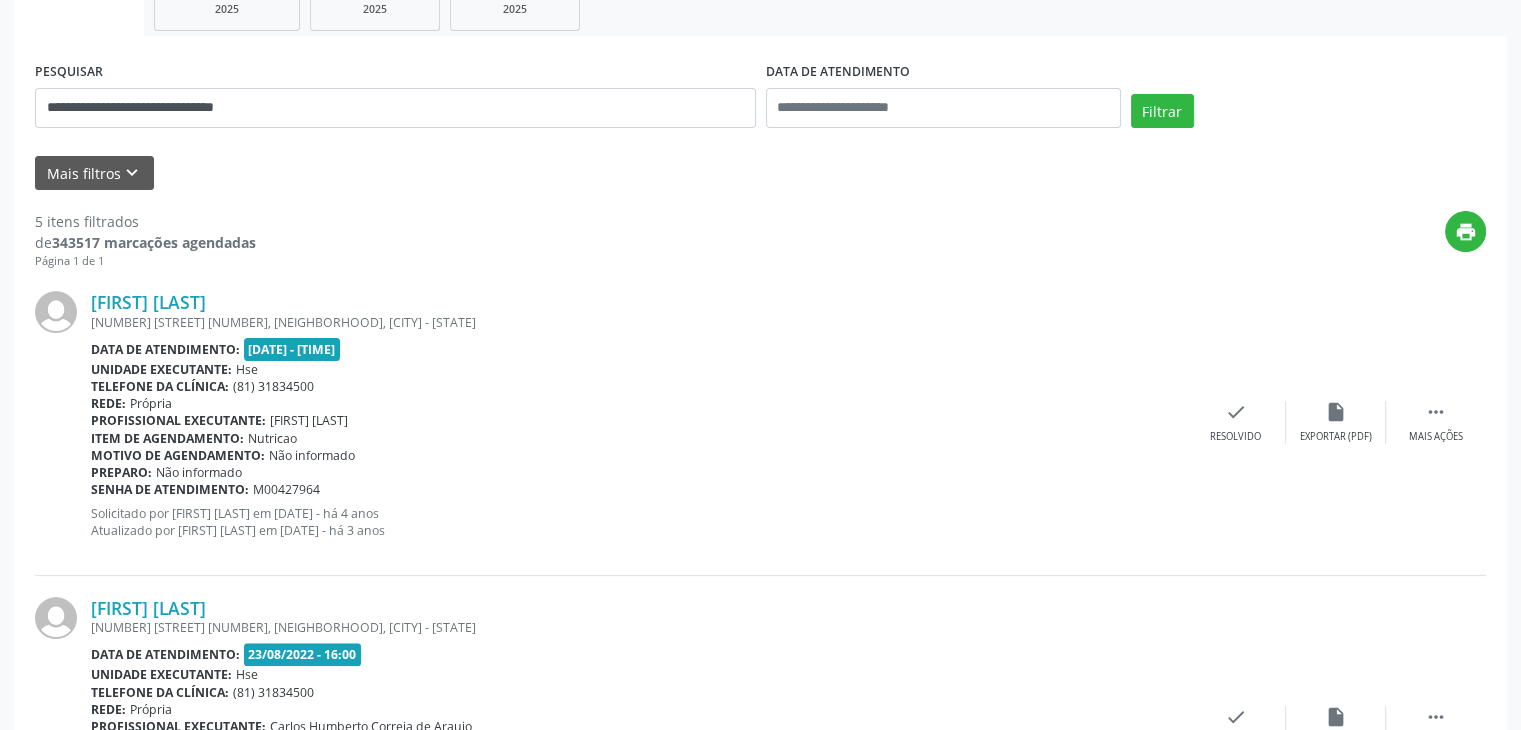 scroll, scrollTop: 0, scrollLeft: 0, axis: both 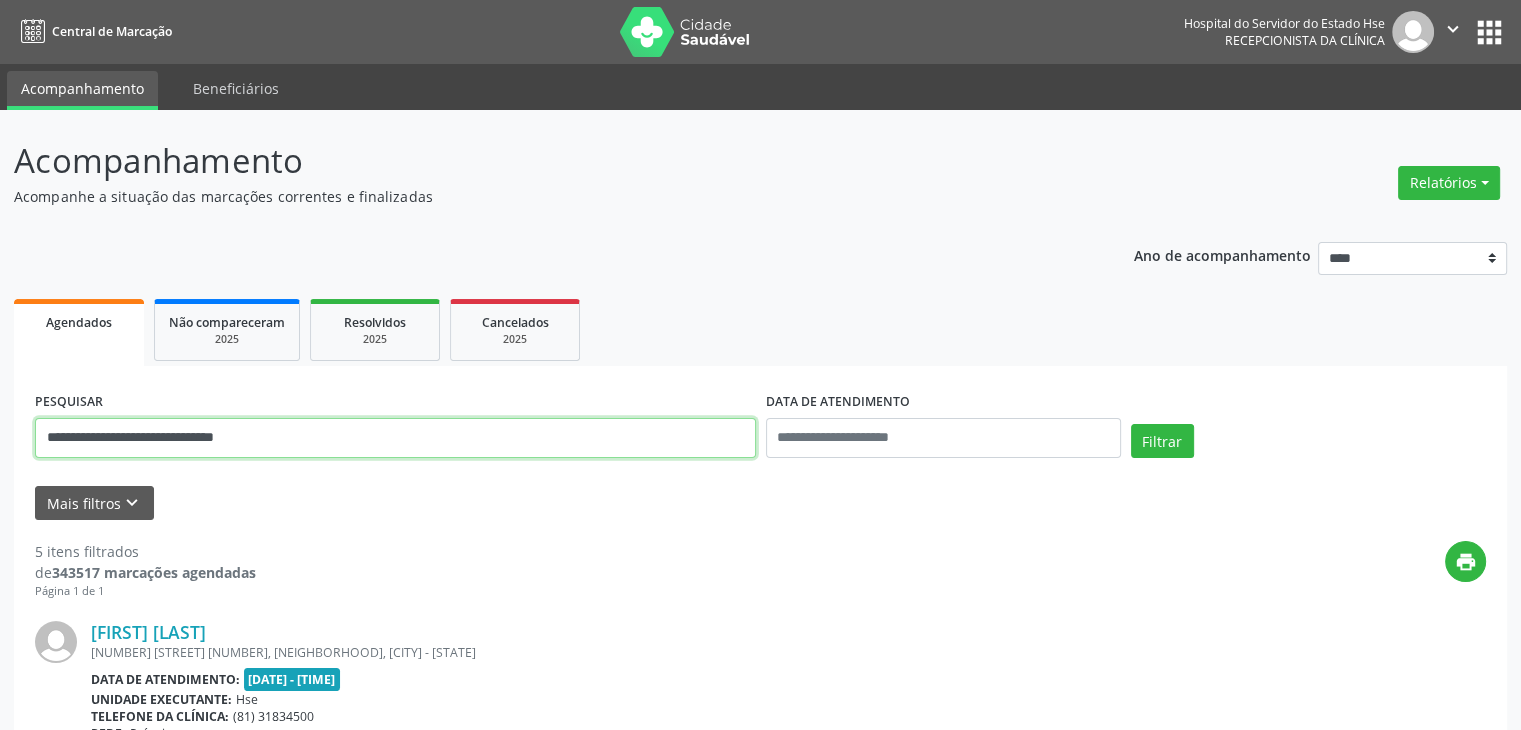 drag, startPoint x: 357, startPoint y: 448, endPoint x: 0, endPoint y: 406, distance: 359.4621 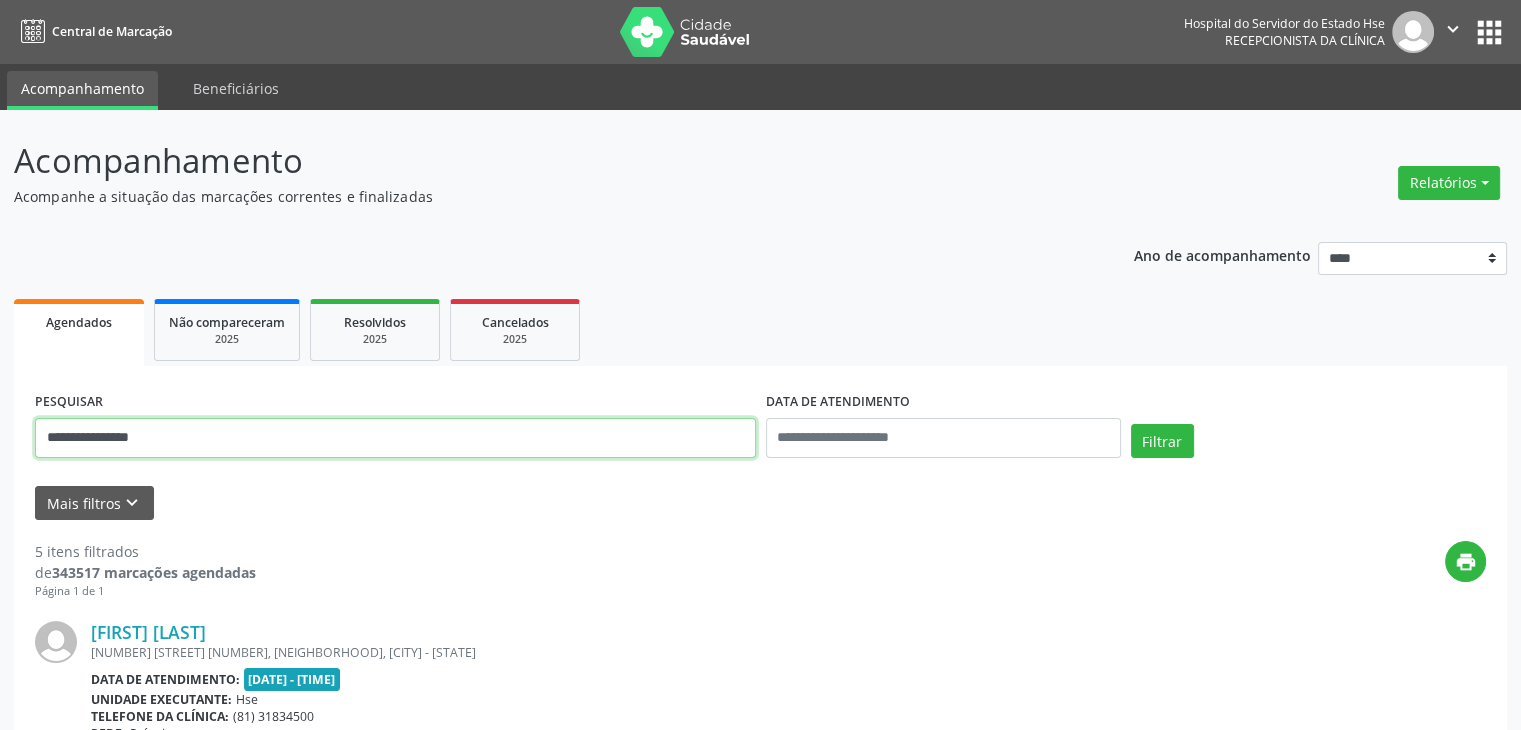 click on "Filtrar" at bounding box center [1162, 441] 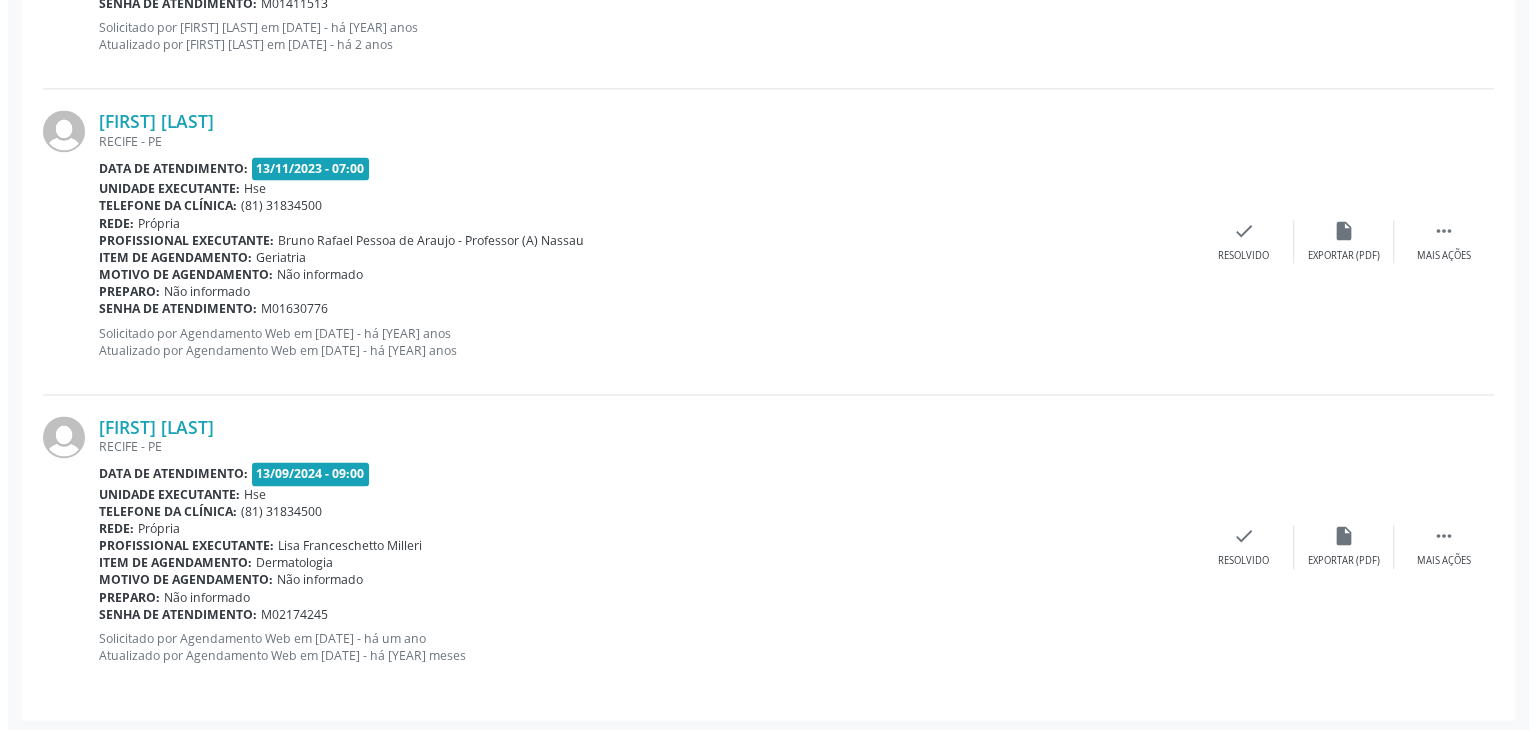 scroll, scrollTop: 2956, scrollLeft: 0, axis: vertical 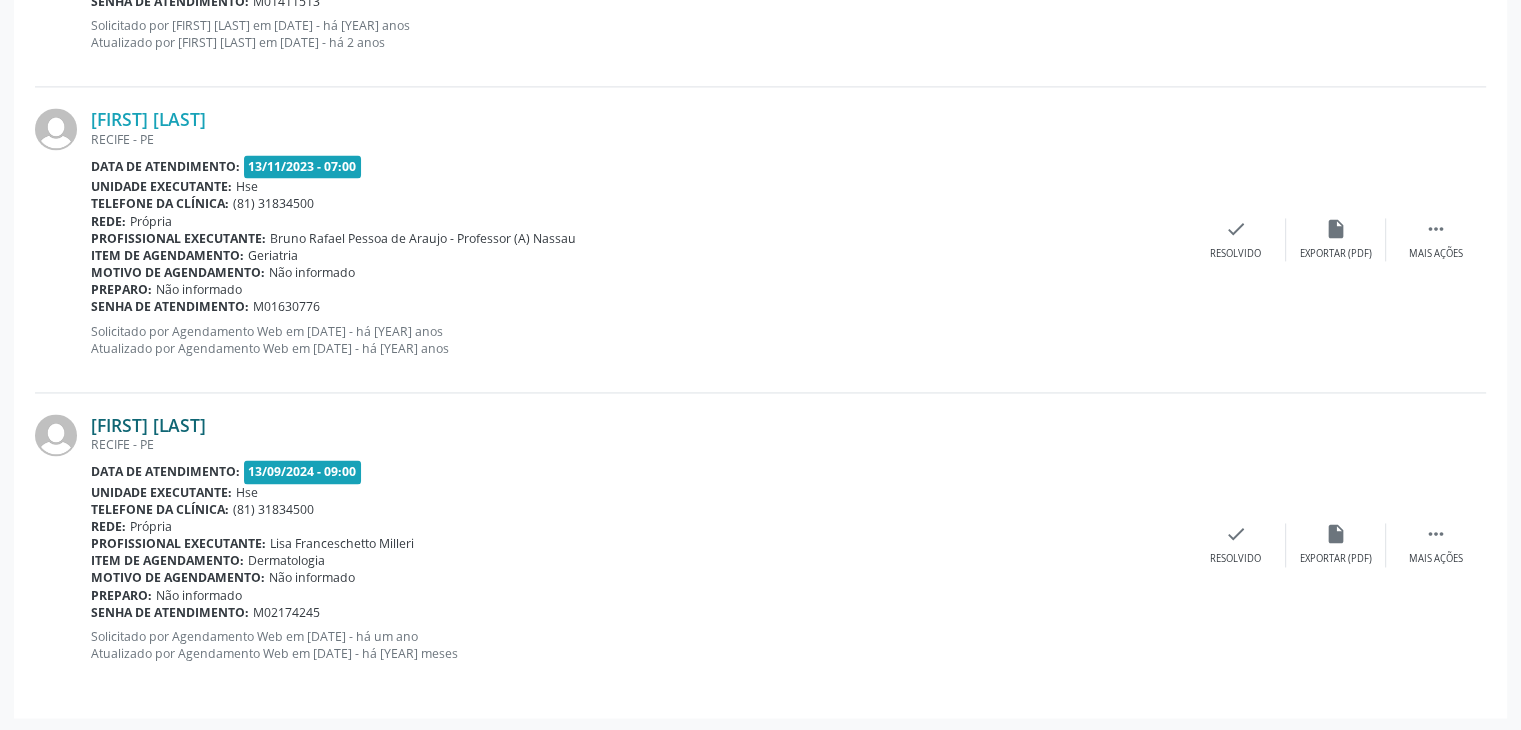 click on "[FIRST] [LAST]" at bounding box center (148, 425) 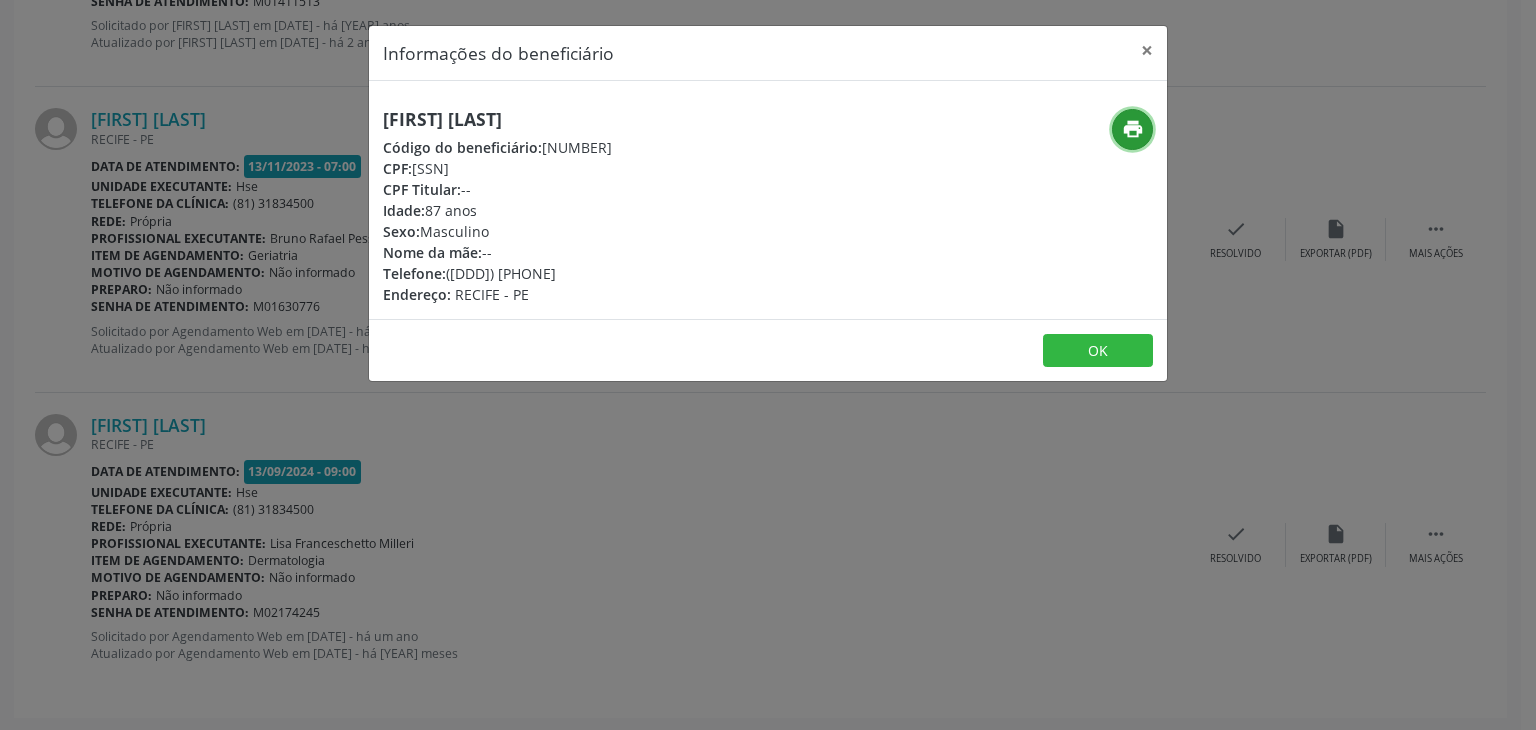 click on "print" at bounding box center [1132, 129] 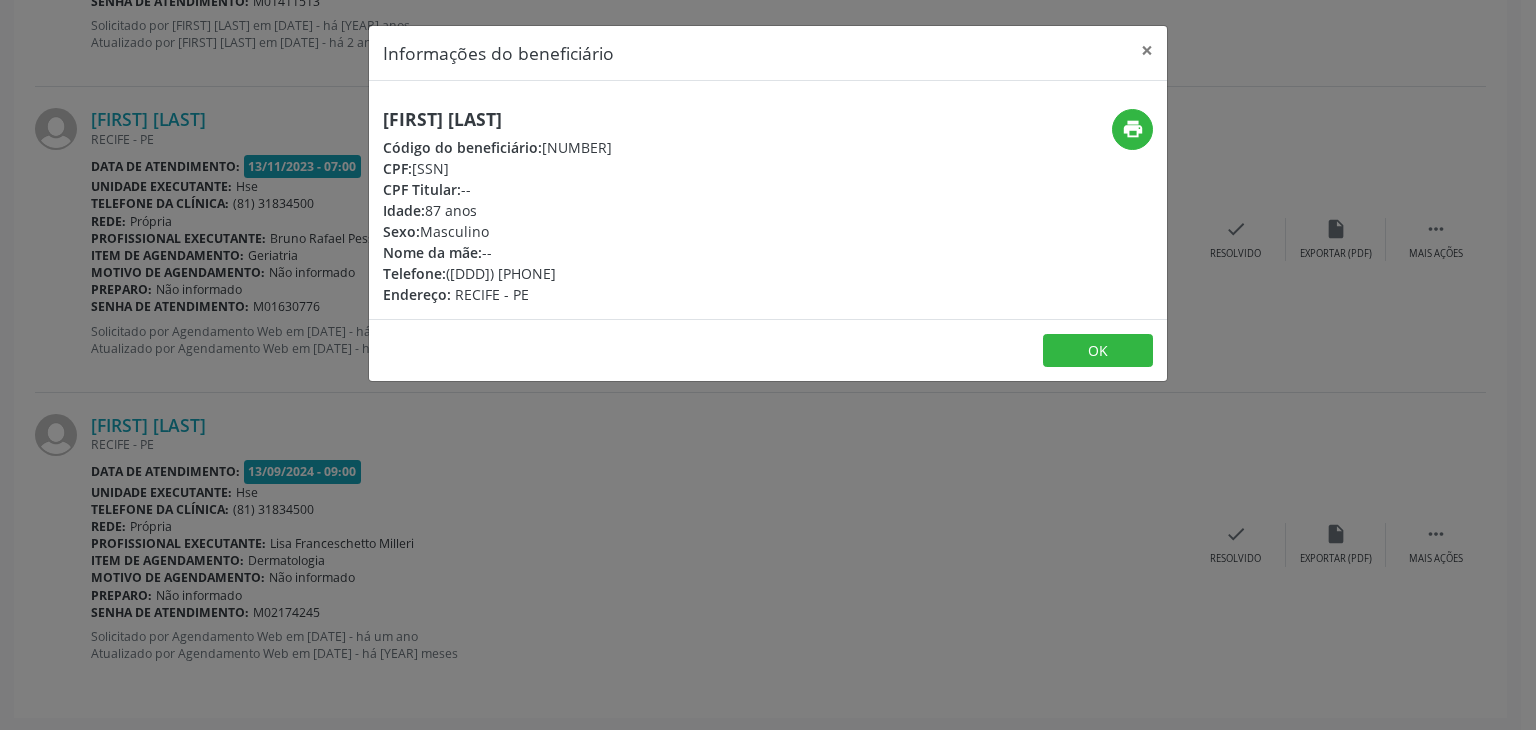 drag, startPoint x: 685, startPoint y: 116, endPoint x: 308, endPoint y: 119, distance: 377.01193 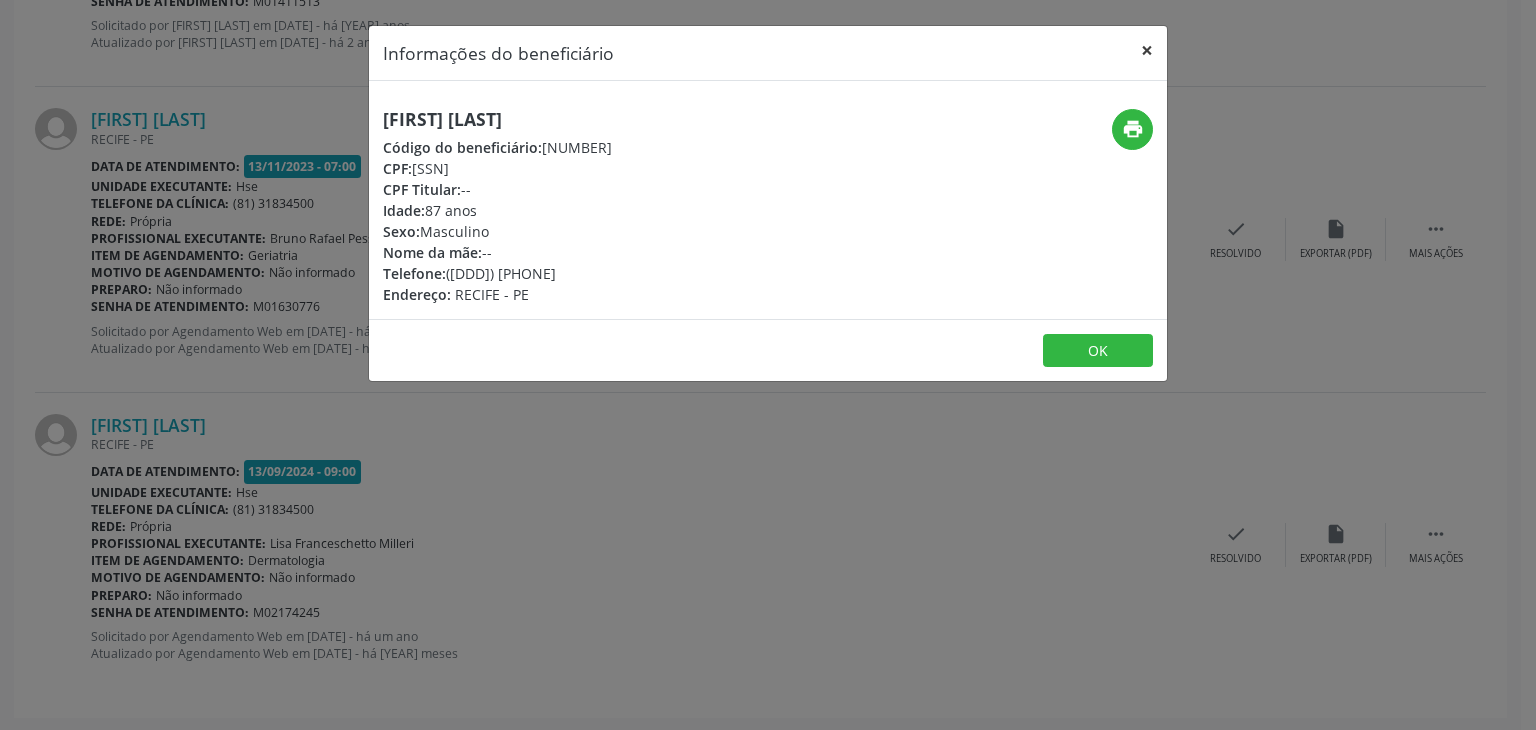 click on "×" at bounding box center [1147, 50] 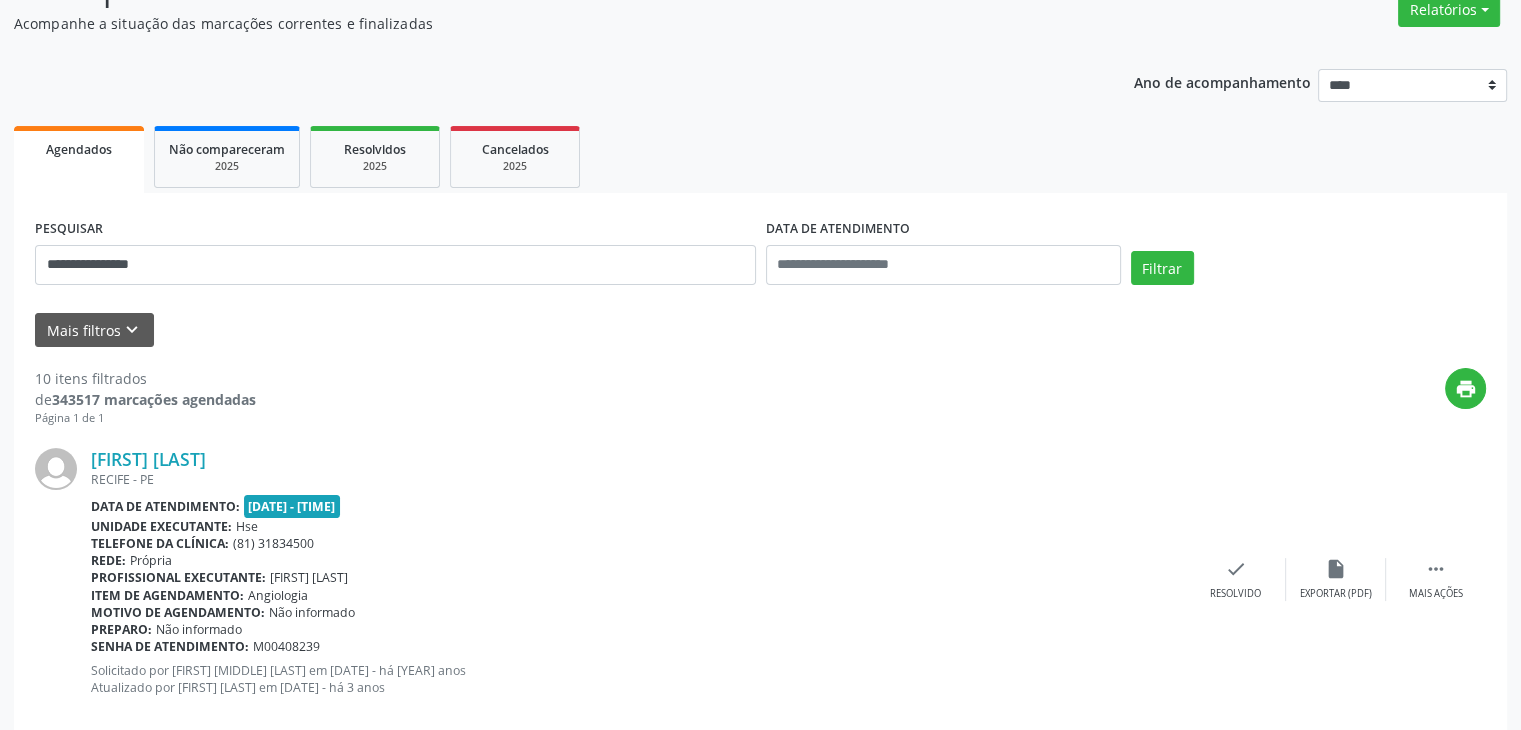 scroll, scrollTop: 56, scrollLeft: 0, axis: vertical 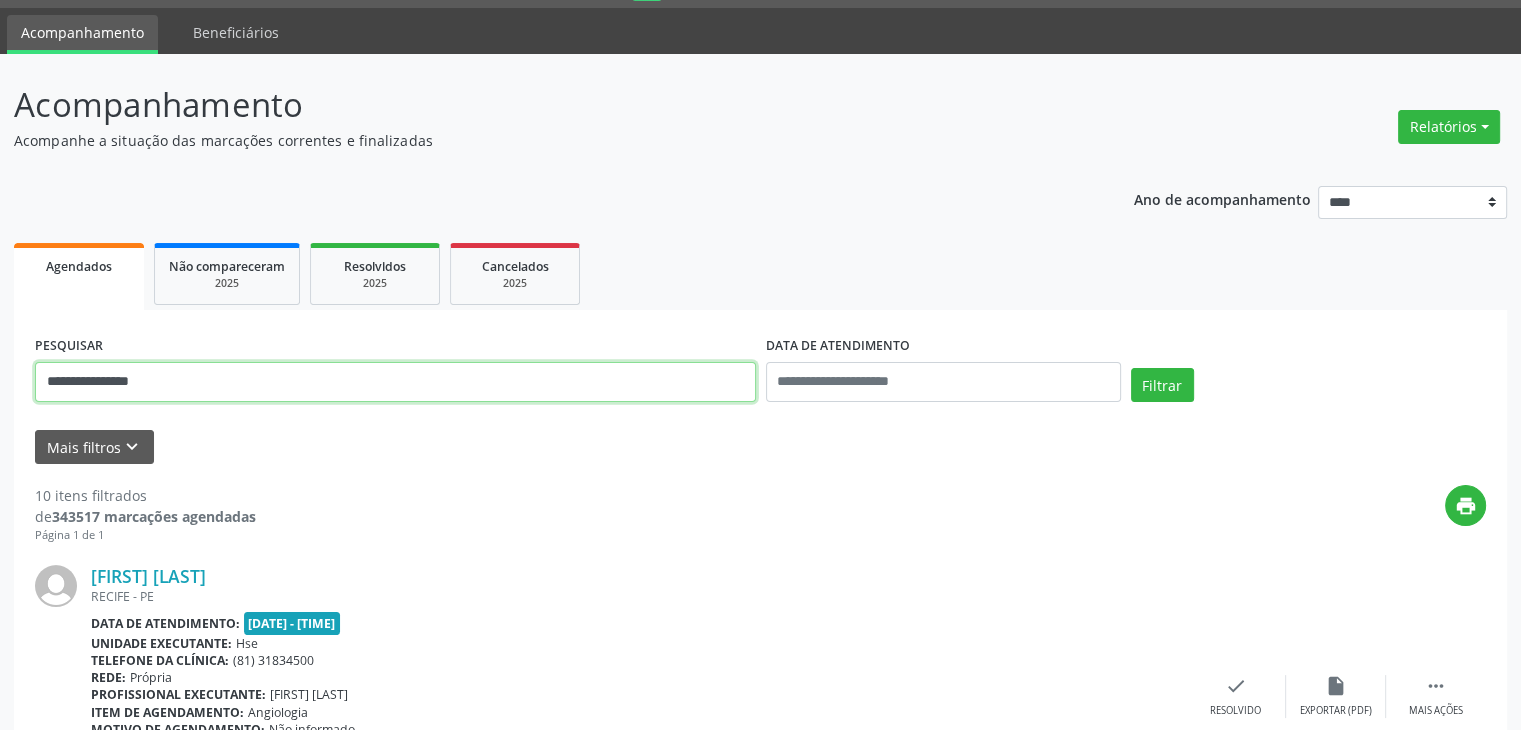drag, startPoint x: 208, startPoint y: 381, endPoint x: 0, endPoint y: 389, distance: 208.1538 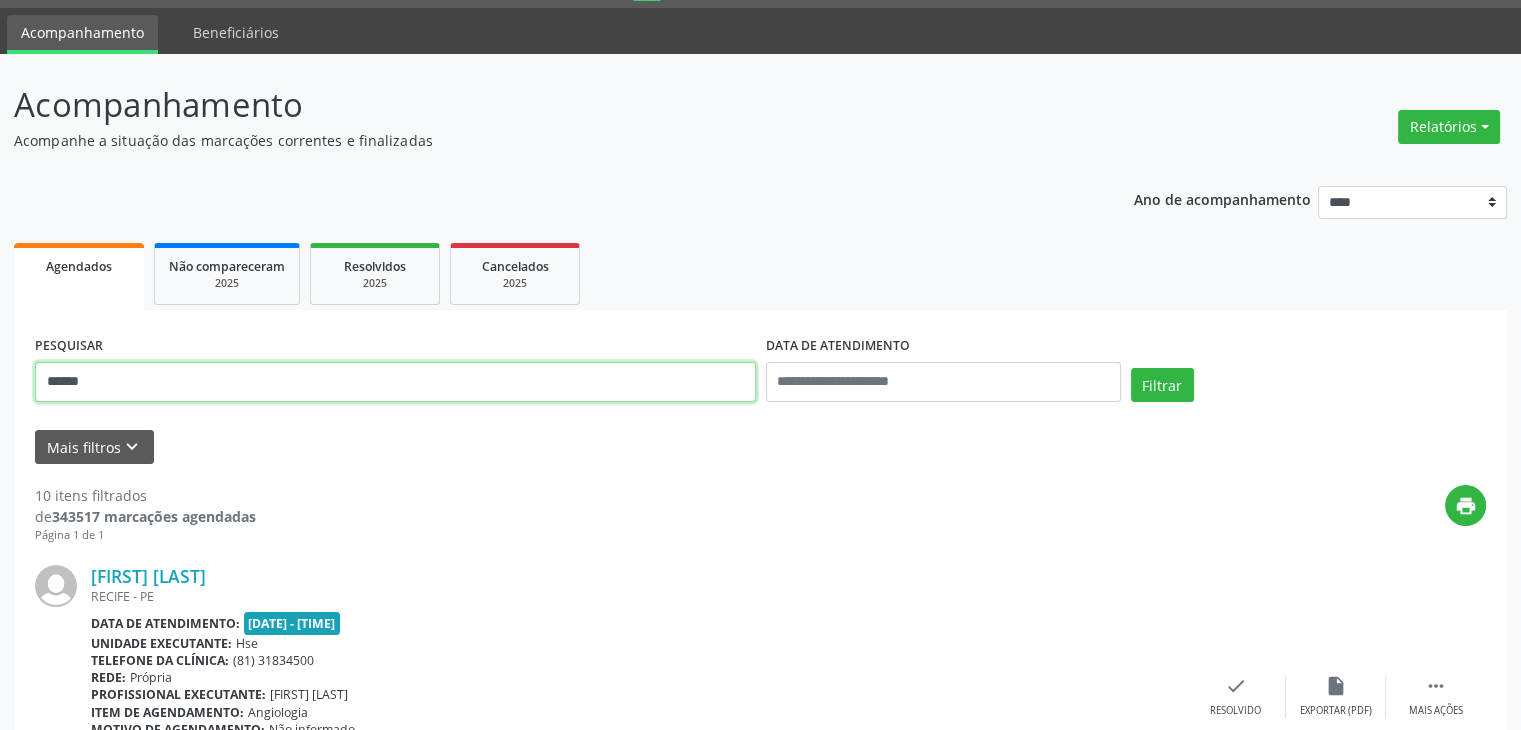 click on "Filtrar" at bounding box center [1162, 385] 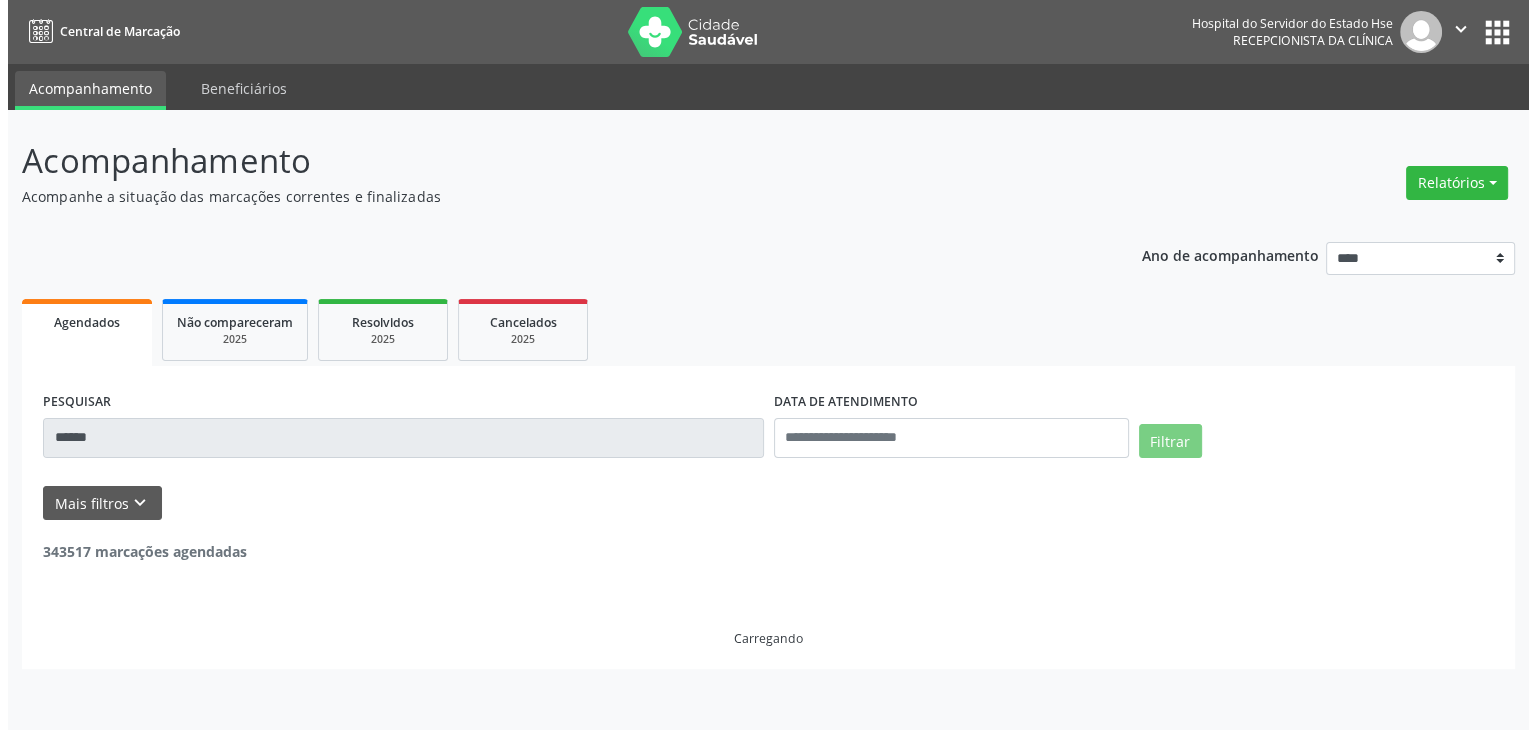 scroll, scrollTop: 0, scrollLeft: 0, axis: both 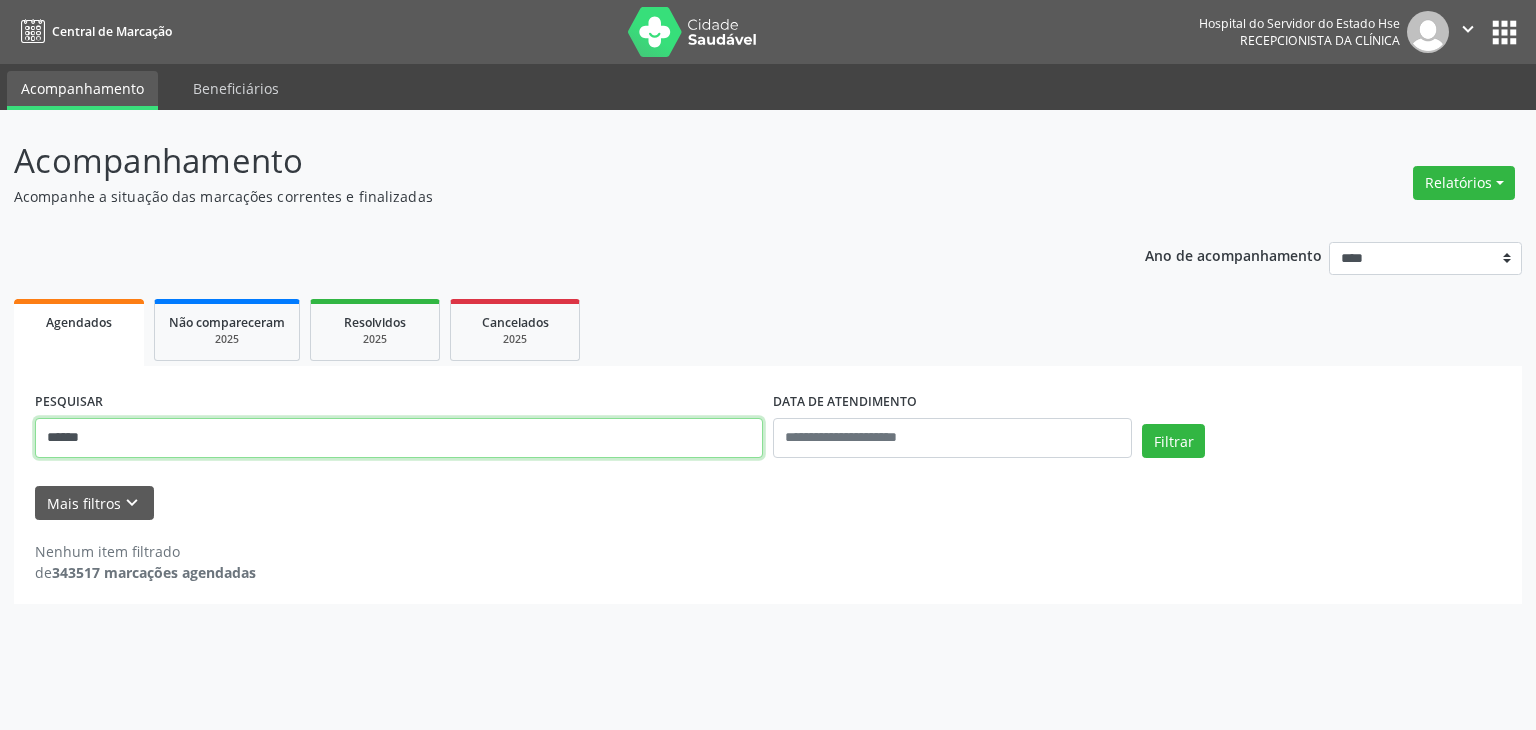 click on "Acompanhamento
Acompanhe a situação das marcações correntes e finalizadas
Relatórios
Agendamentos
Procedimentos realizados
Ano de acompanhamento
**** **** **** **** ****   Agendados   Não compareceram
2025
Resolvidos
2025
Cancelados
2025
PESQUISAR
******
DATA DE ATENDIMENTO
Filtrar
UNIDADE EXECUTANTE
Selecione uma unidade
Todos as unidades   Hse
Nenhum resultado encontrado para: "   "
Não há nenhuma opção para ser exibida.
PROFISSIONAL EXECUTANTE
Selecione um profissional
Nenhum resultado encontrado para: "   "
Não há nenhuma opção para ser exibida.
Grupo/Subgrupo
Selecione um grupo ou subgrupo
"" at bounding box center [768, 420] 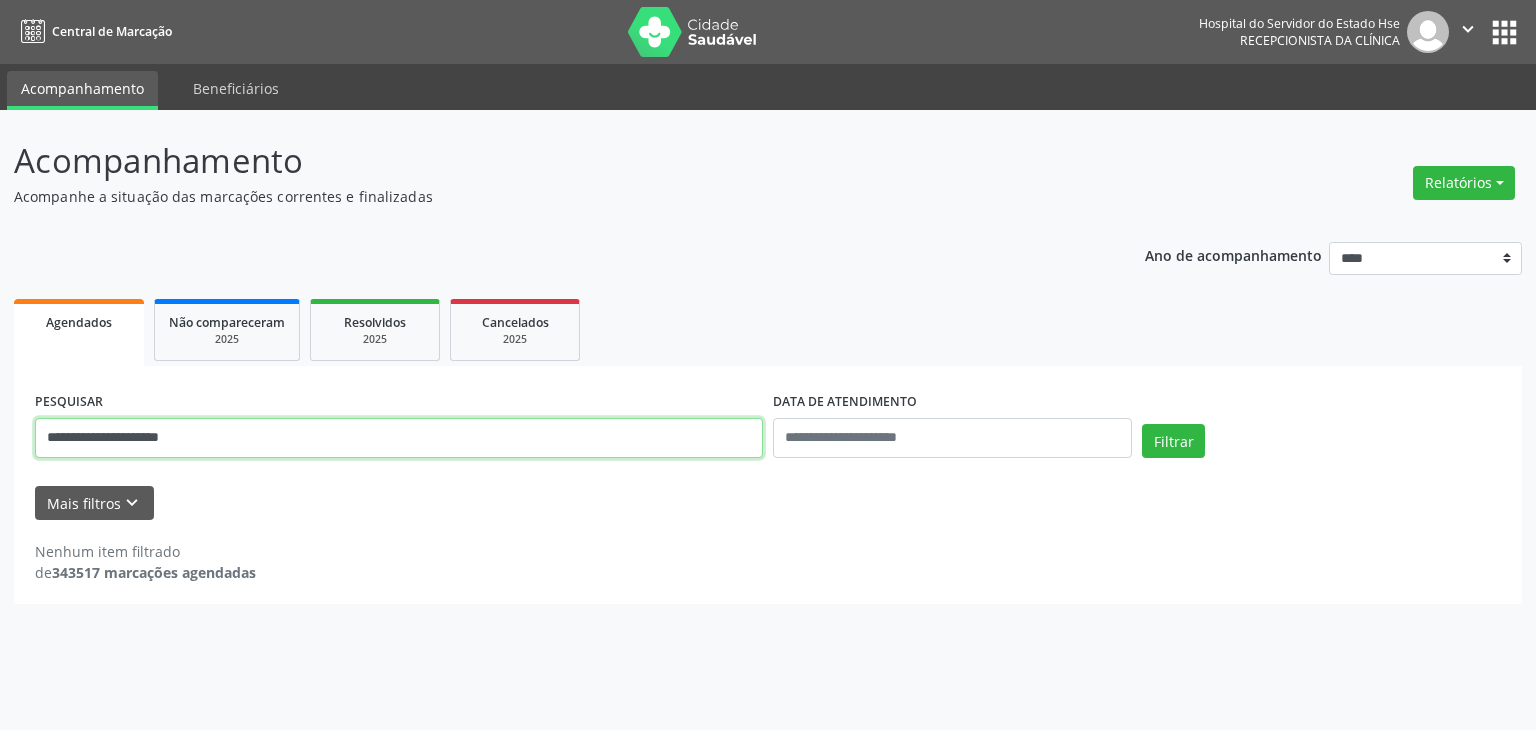 click on "Filtrar" at bounding box center [1173, 441] 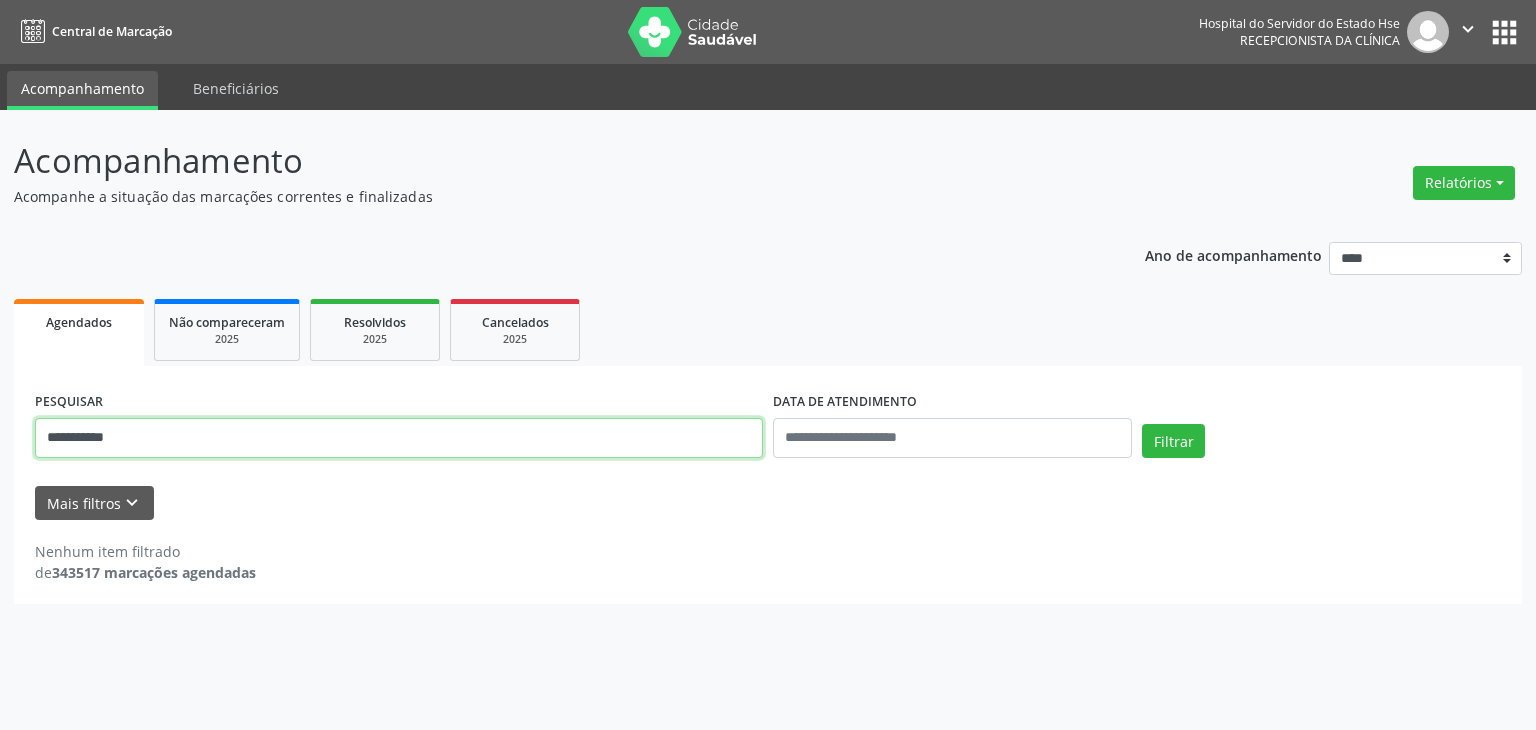 type on "**********" 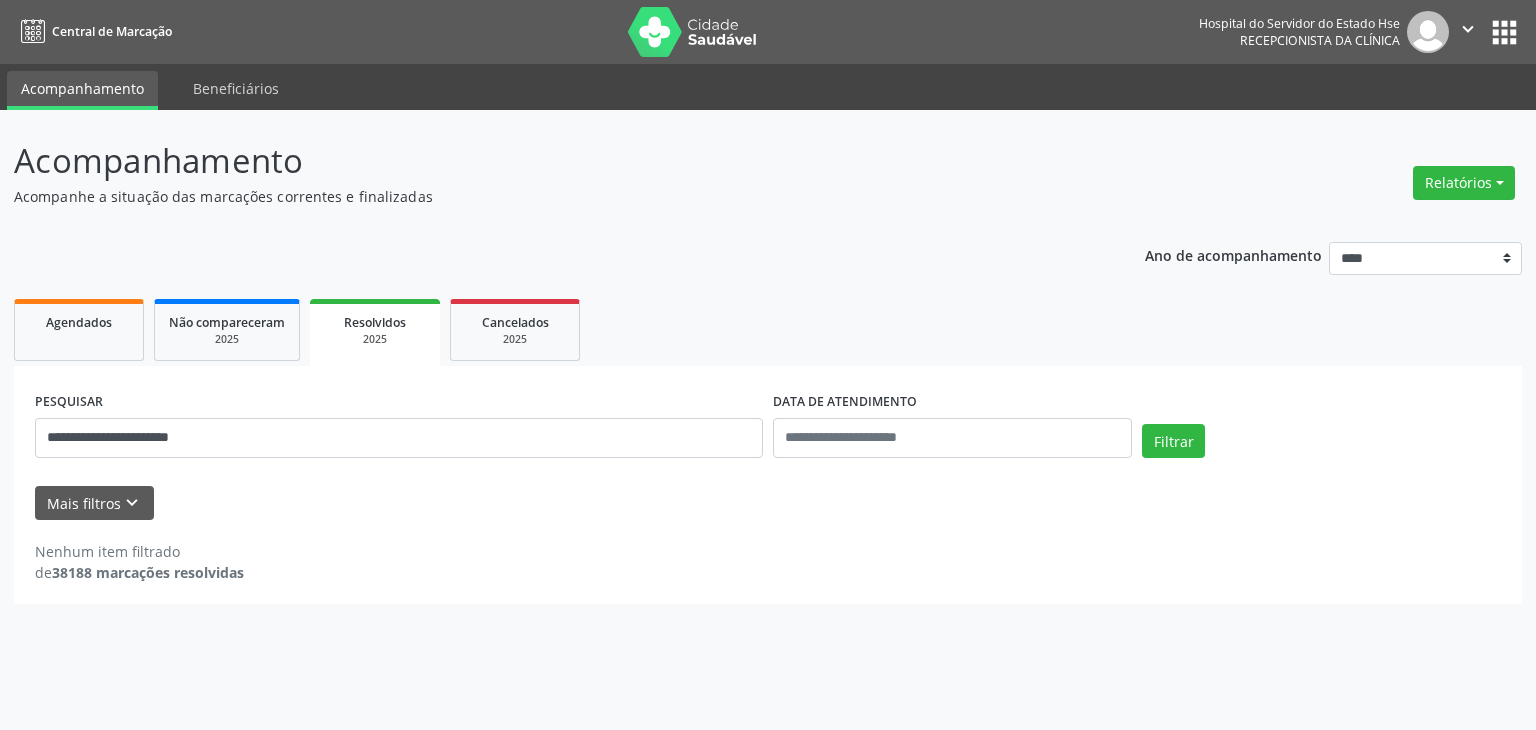 scroll, scrollTop: 0, scrollLeft: 0, axis: both 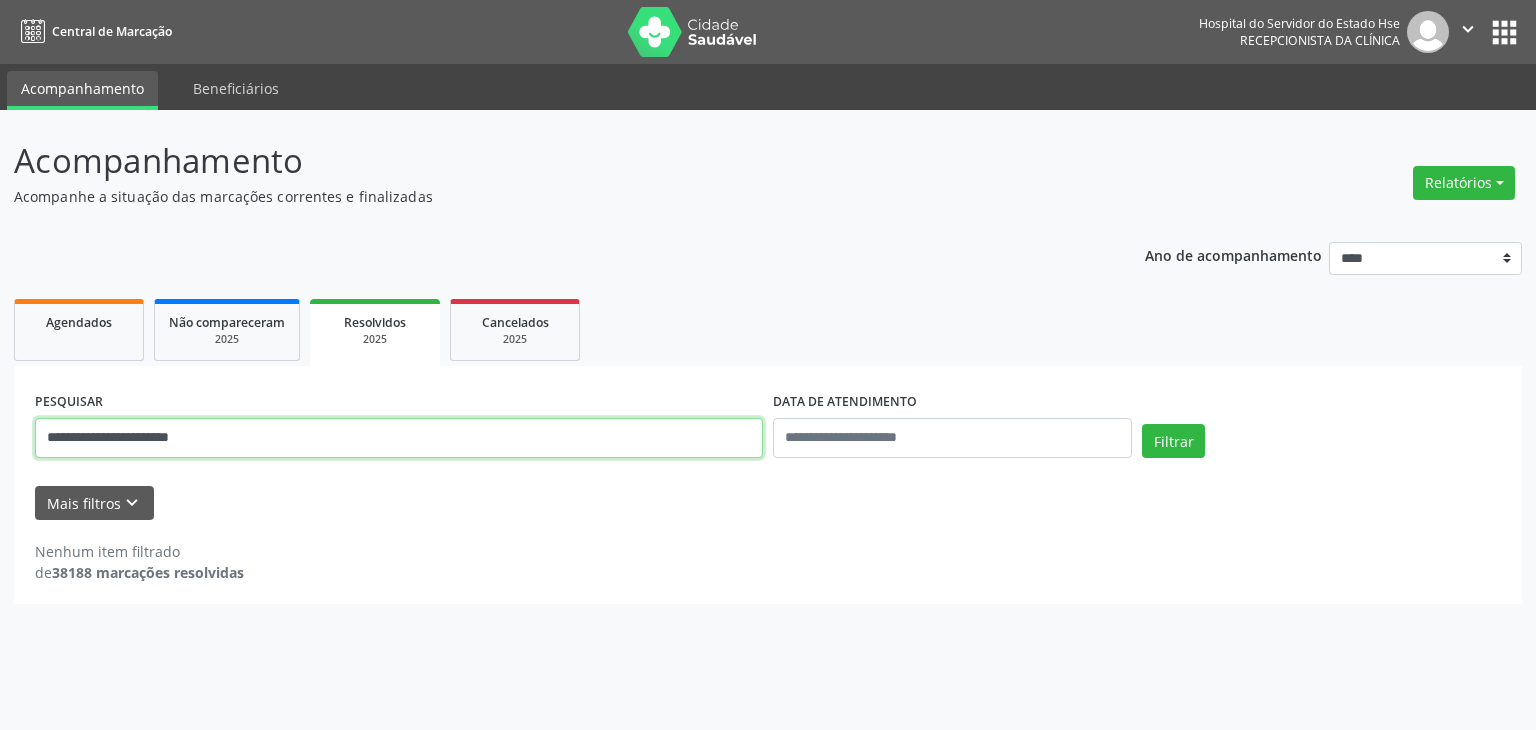 drag, startPoint x: 304, startPoint y: 455, endPoint x: 0, endPoint y: 440, distance: 304.36984 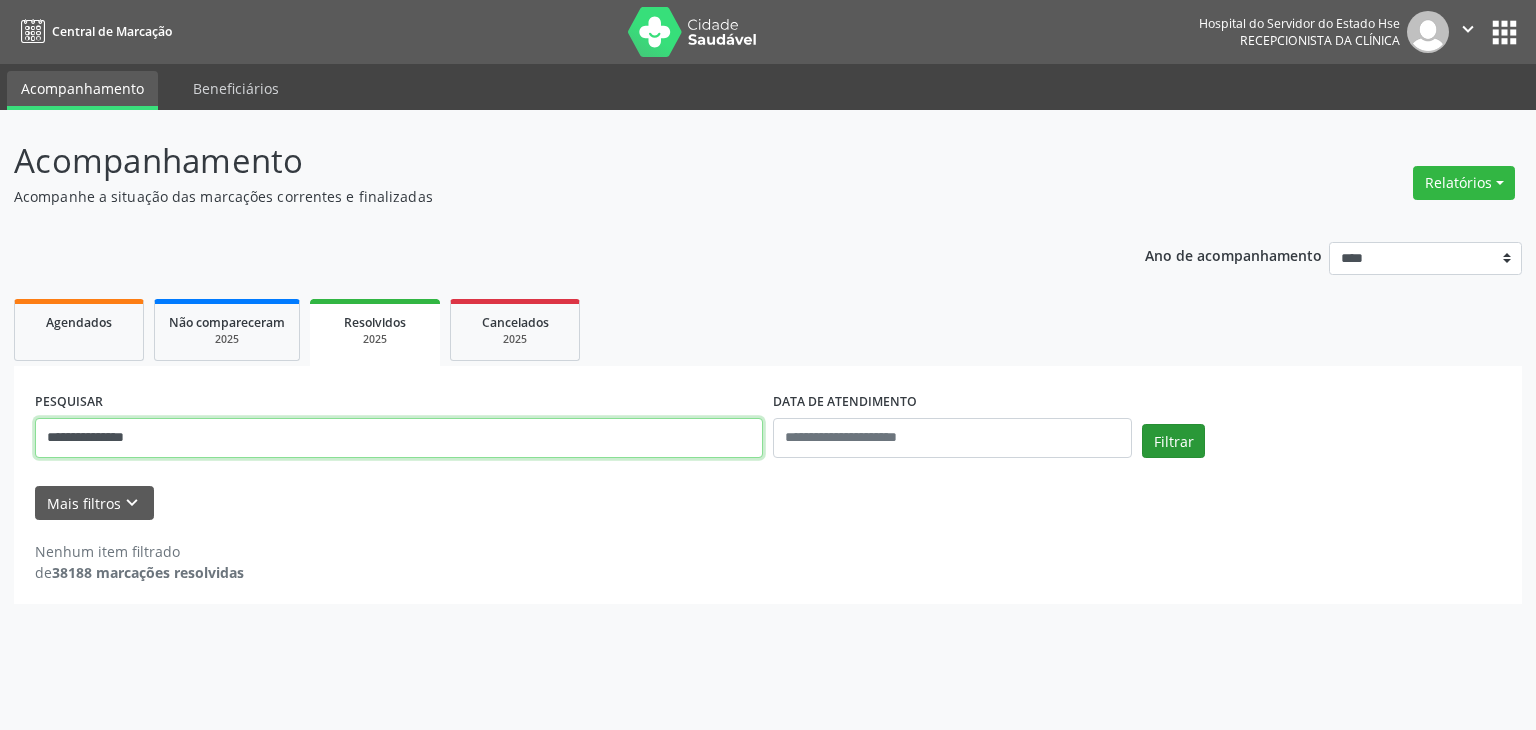 type on "**********" 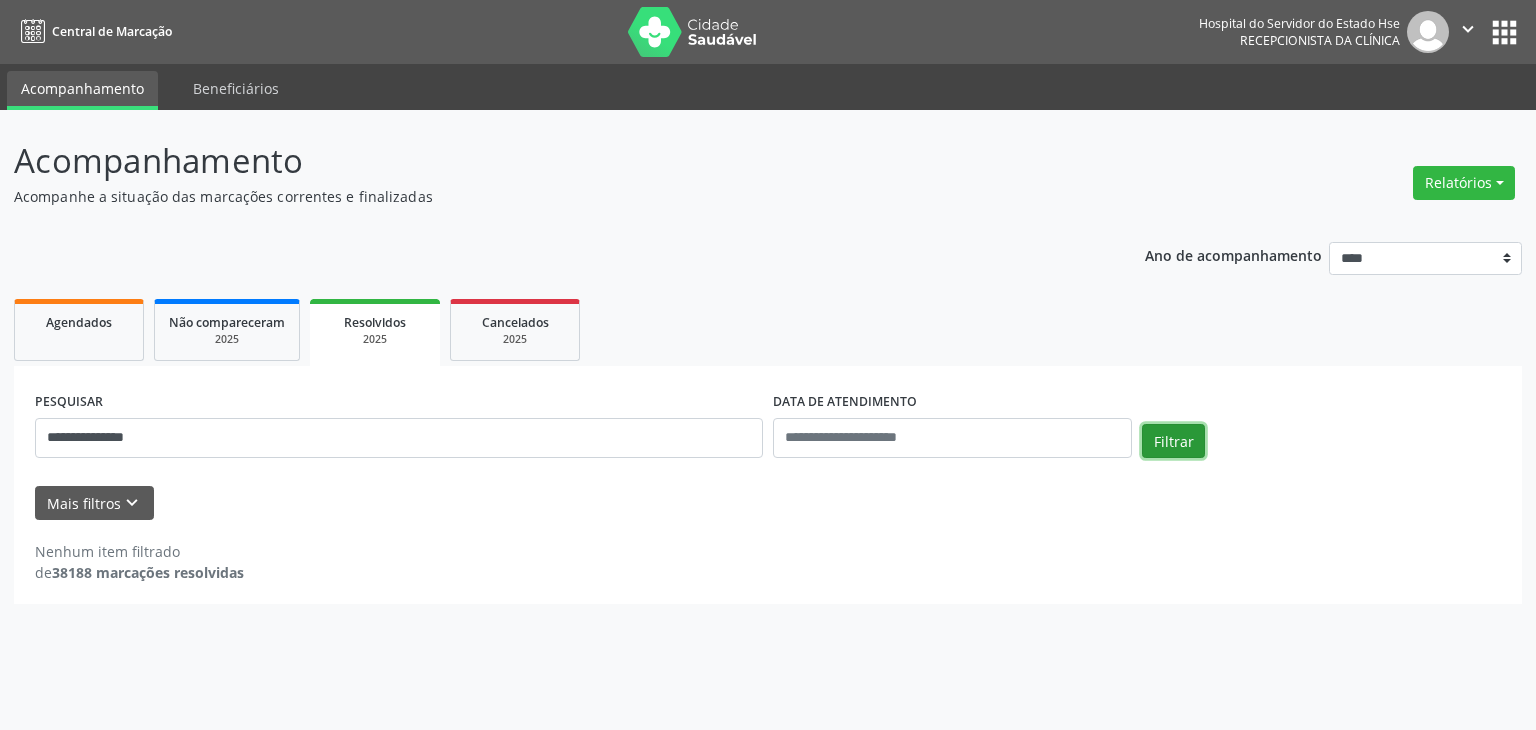 click on "Filtrar" at bounding box center (1173, 441) 